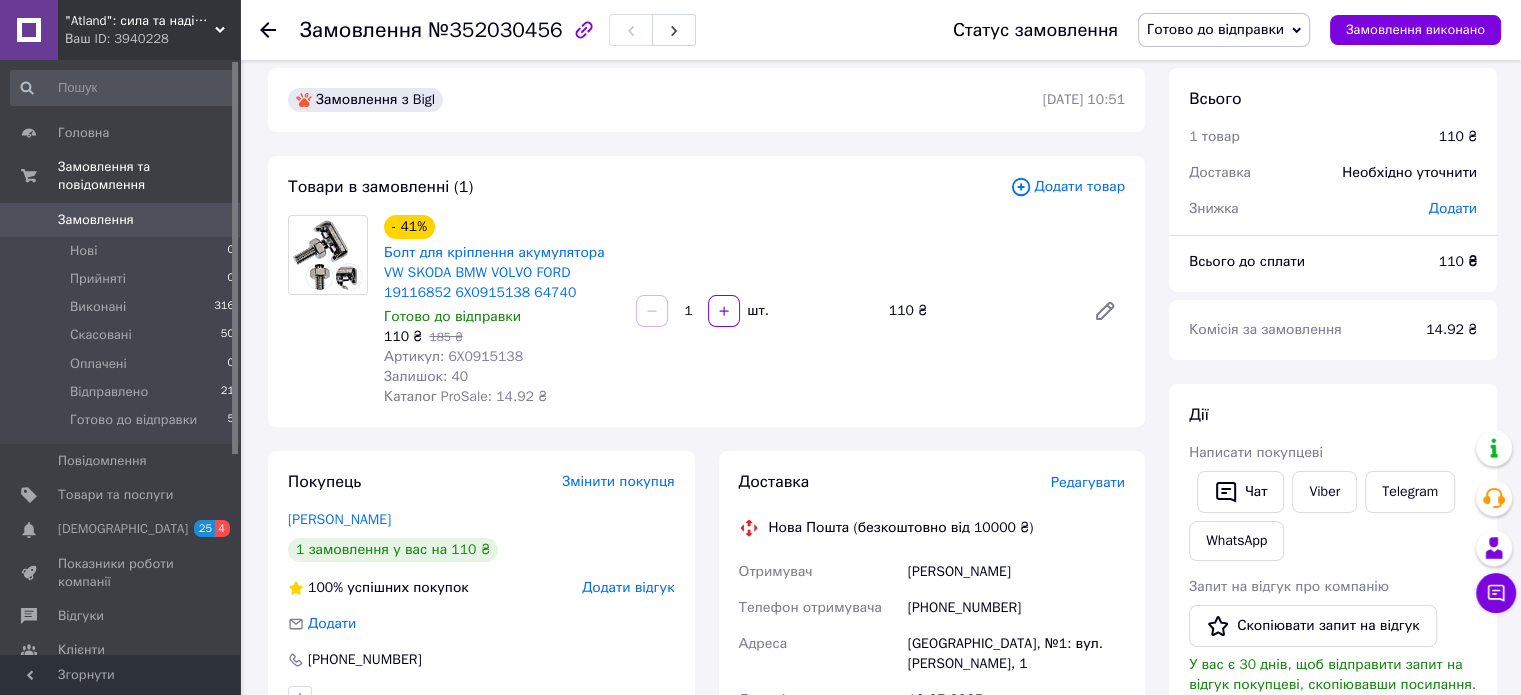 scroll, scrollTop: 0, scrollLeft: 0, axis: both 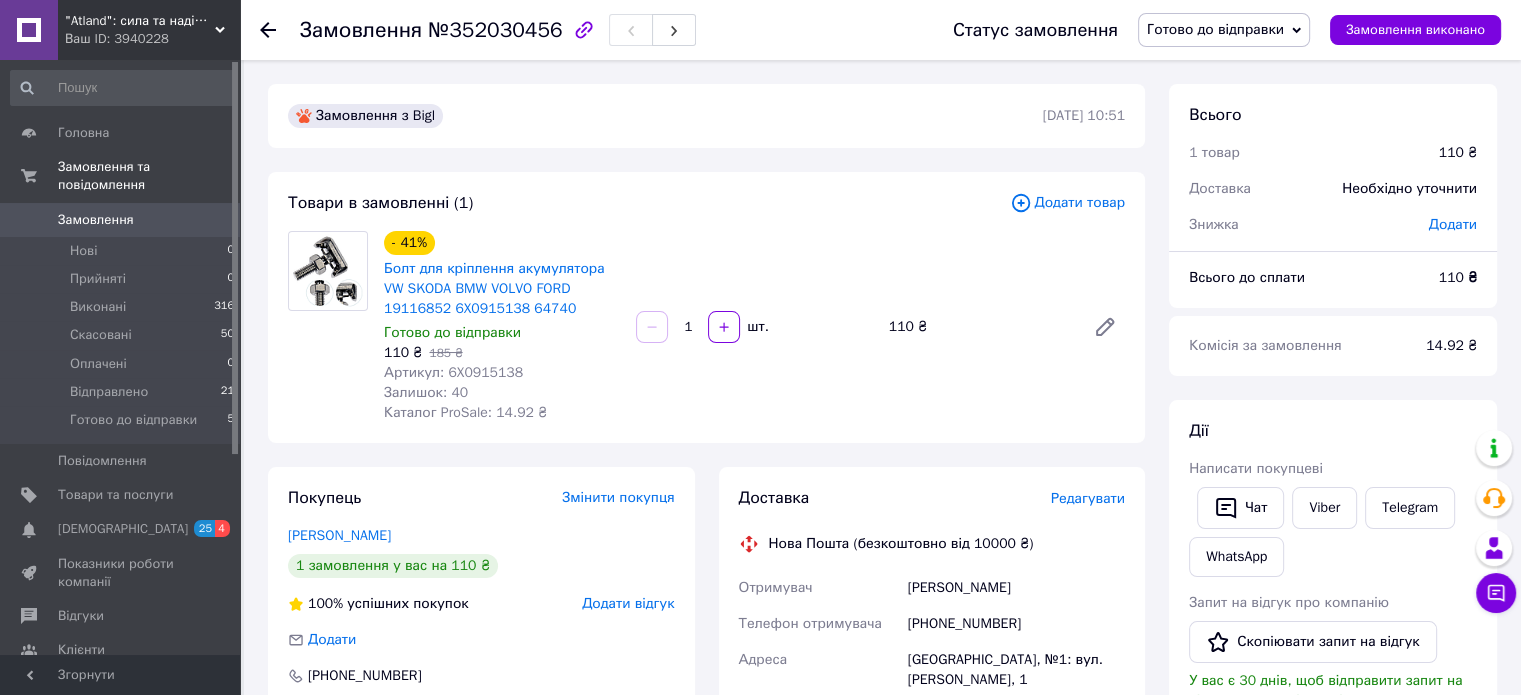 click on "Готово до відправки" at bounding box center [1215, 29] 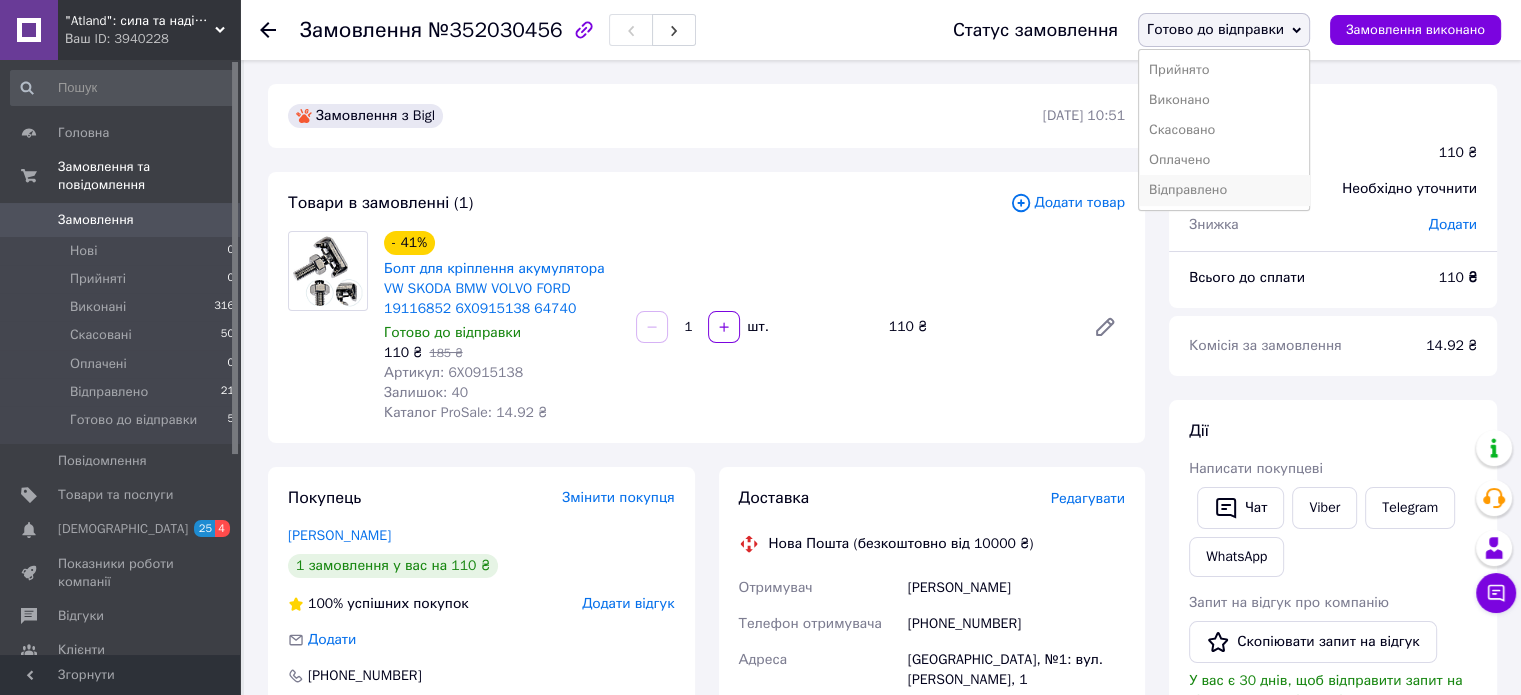 click on "Відправлено" at bounding box center [1224, 190] 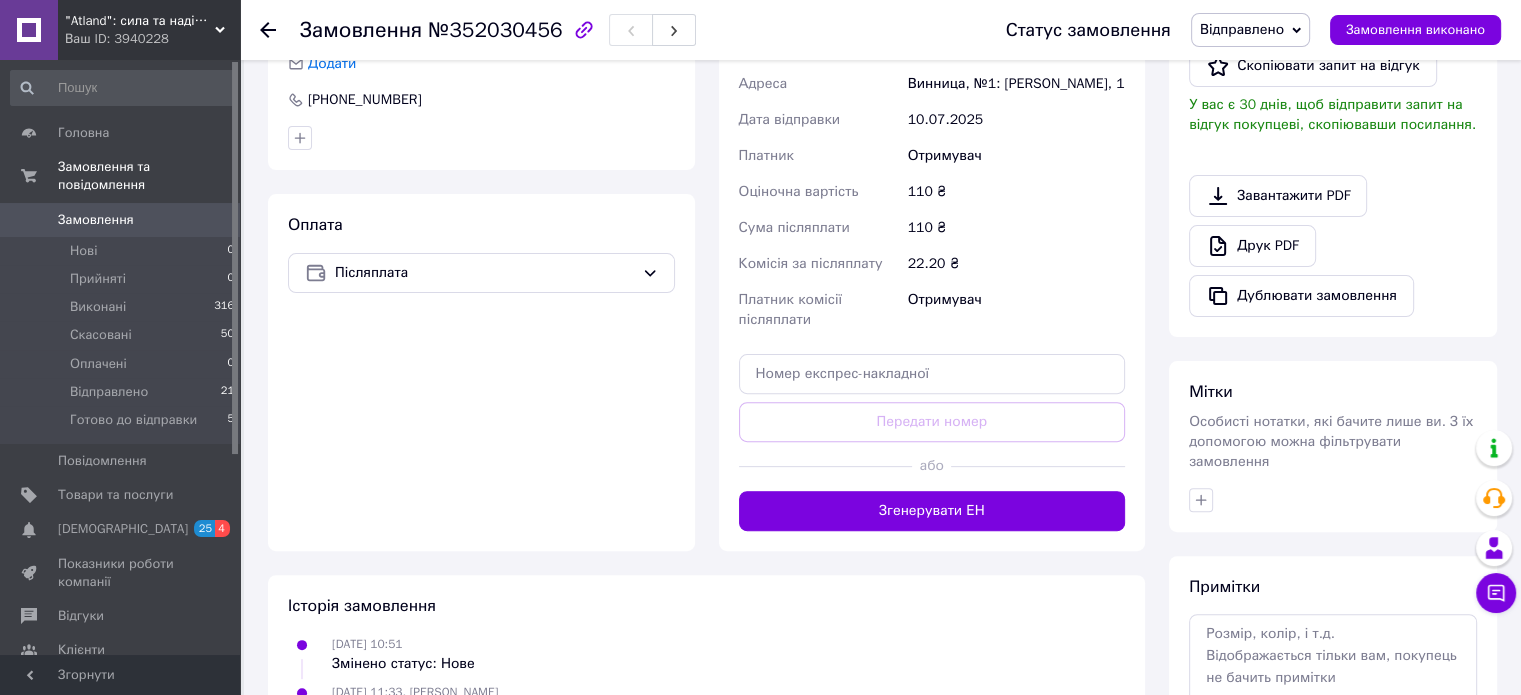 scroll, scrollTop: 700, scrollLeft: 0, axis: vertical 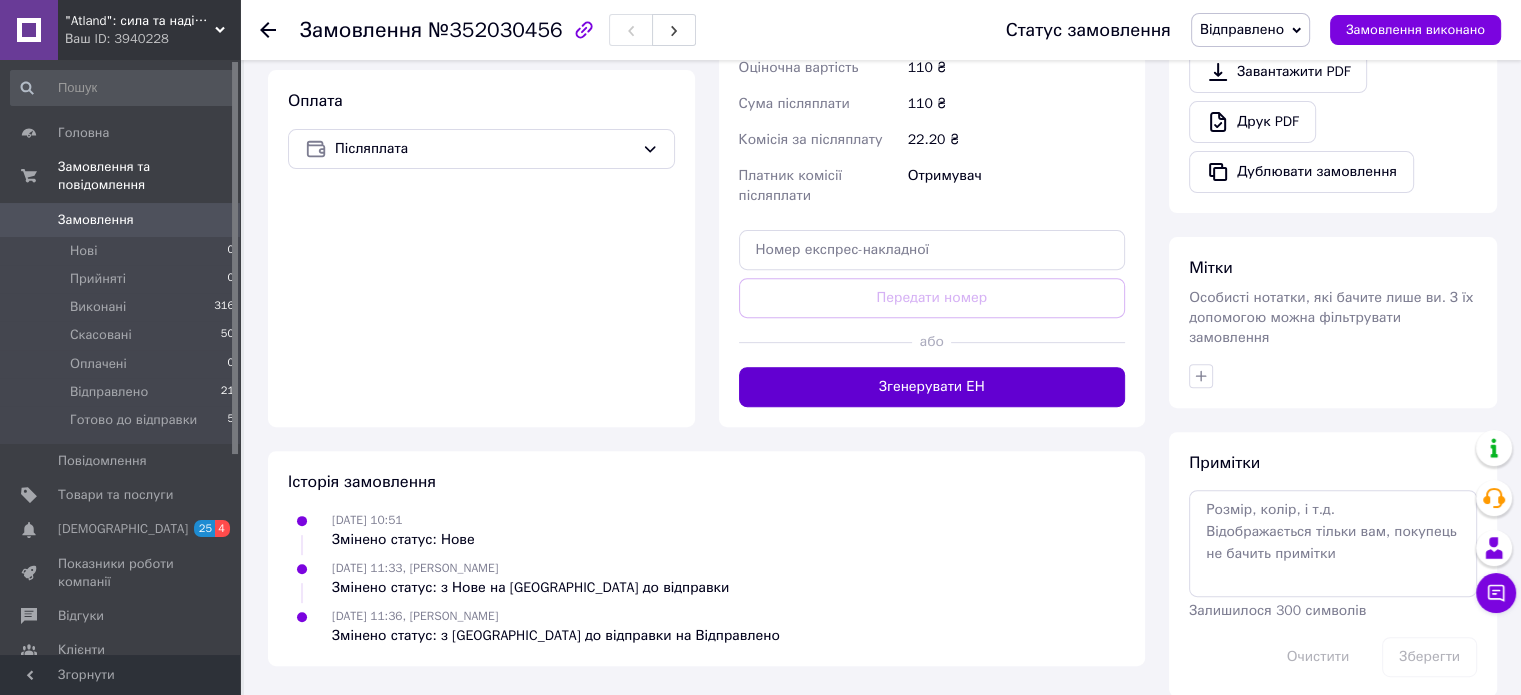 click on "Згенерувати ЕН" at bounding box center (932, 387) 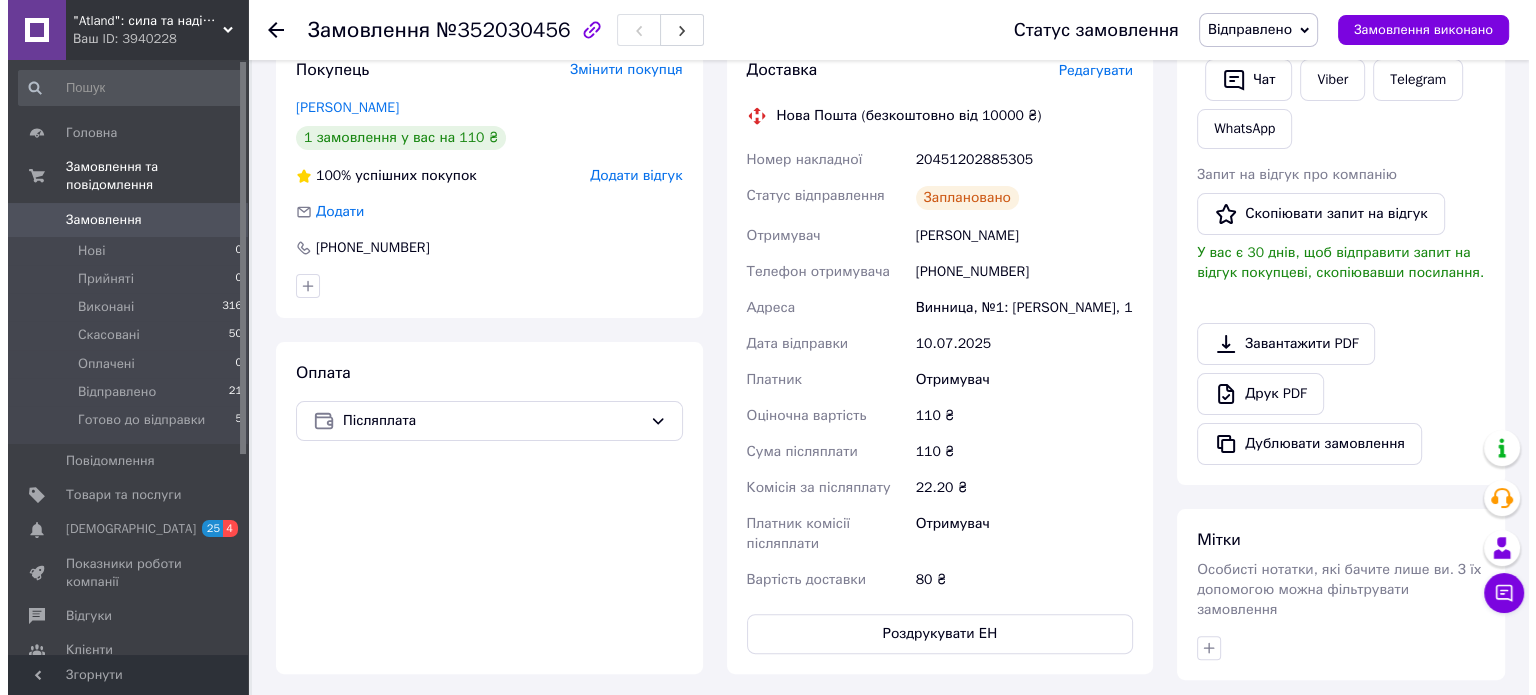 scroll, scrollTop: 200, scrollLeft: 0, axis: vertical 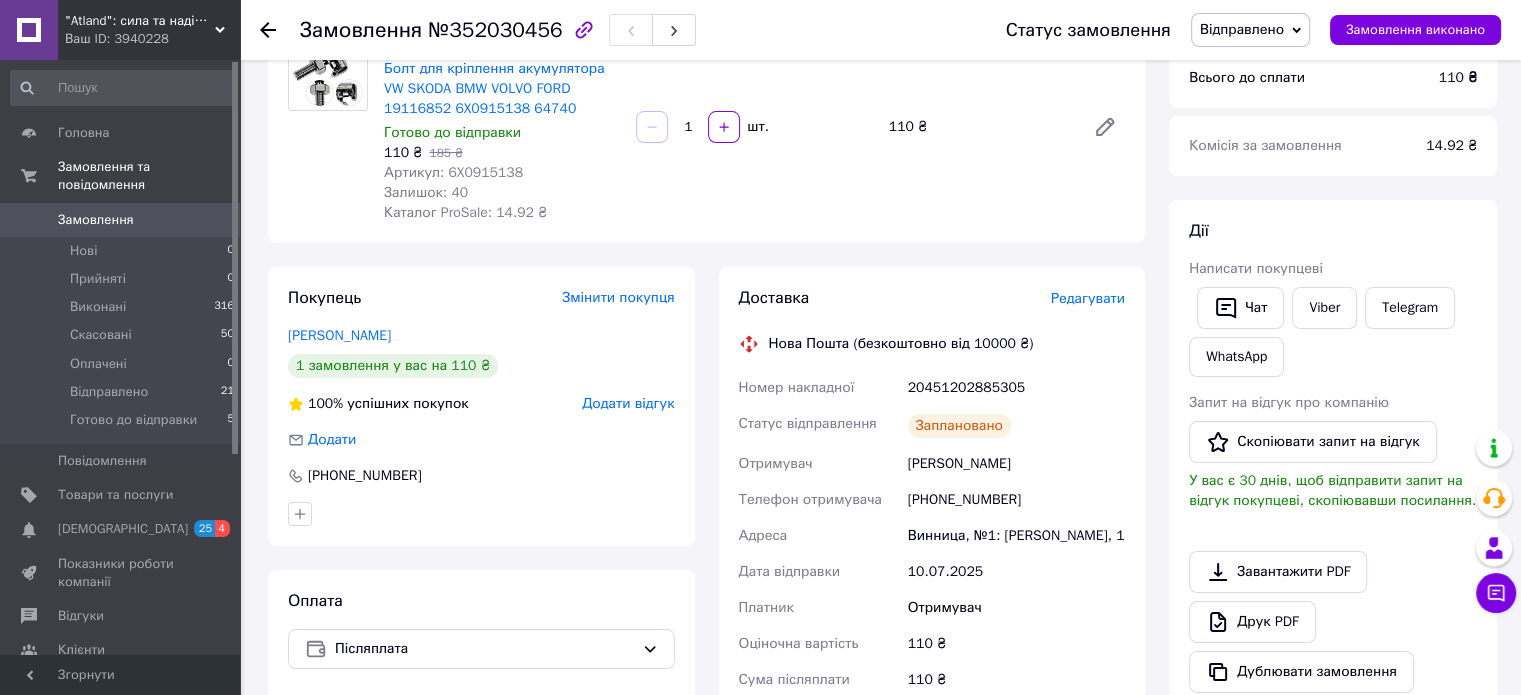 click on "Редагувати" at bounding box center (1088, 298) 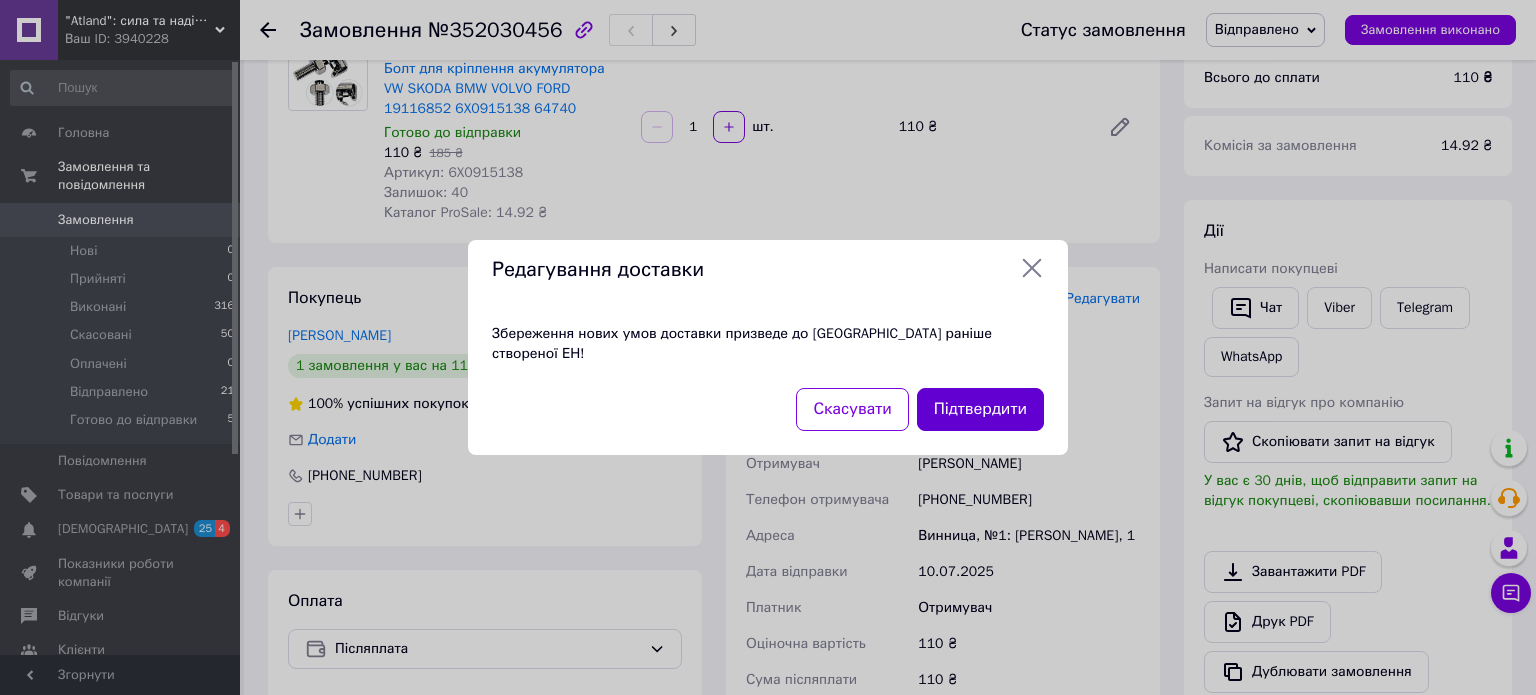 click on "Підтвердити" at bounding box center [980, 409] 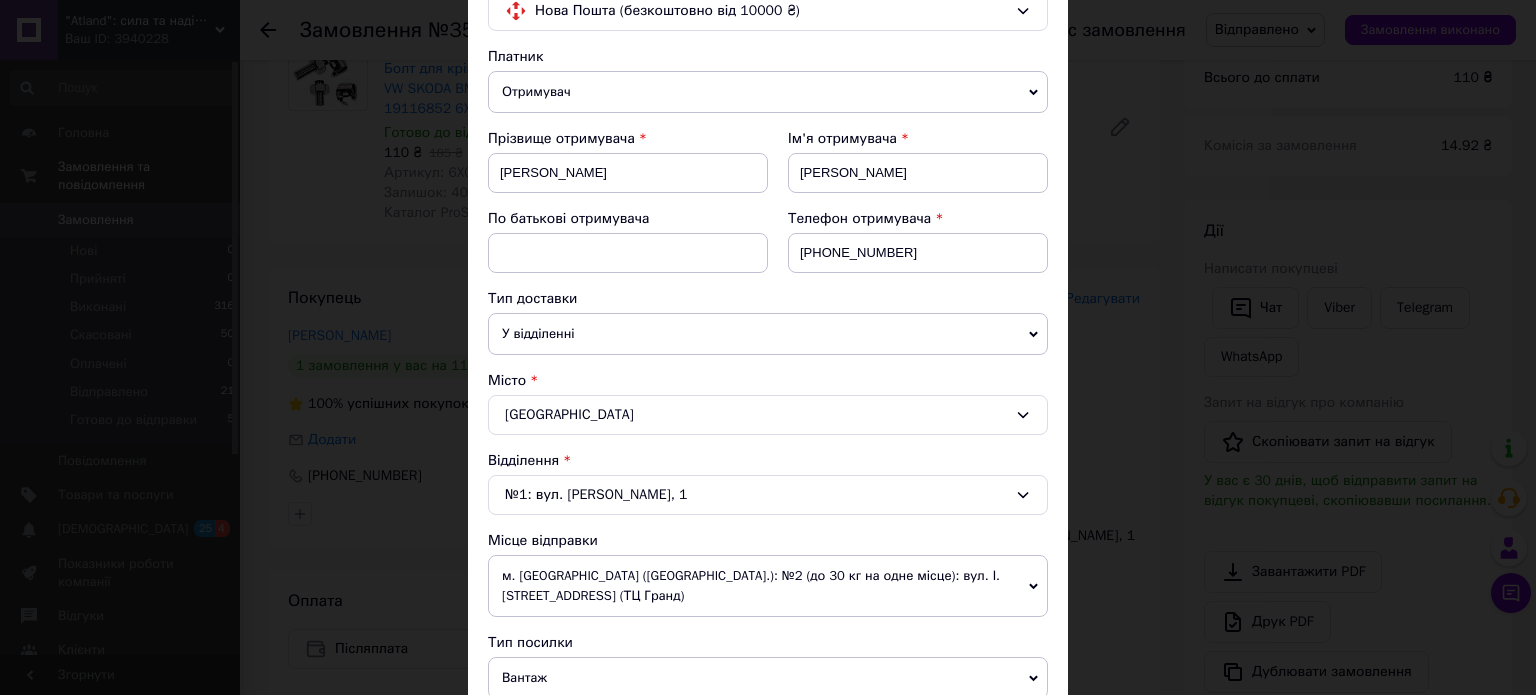 scroll, scrollTop: 600, scrollLeft: 0, axis: vertical 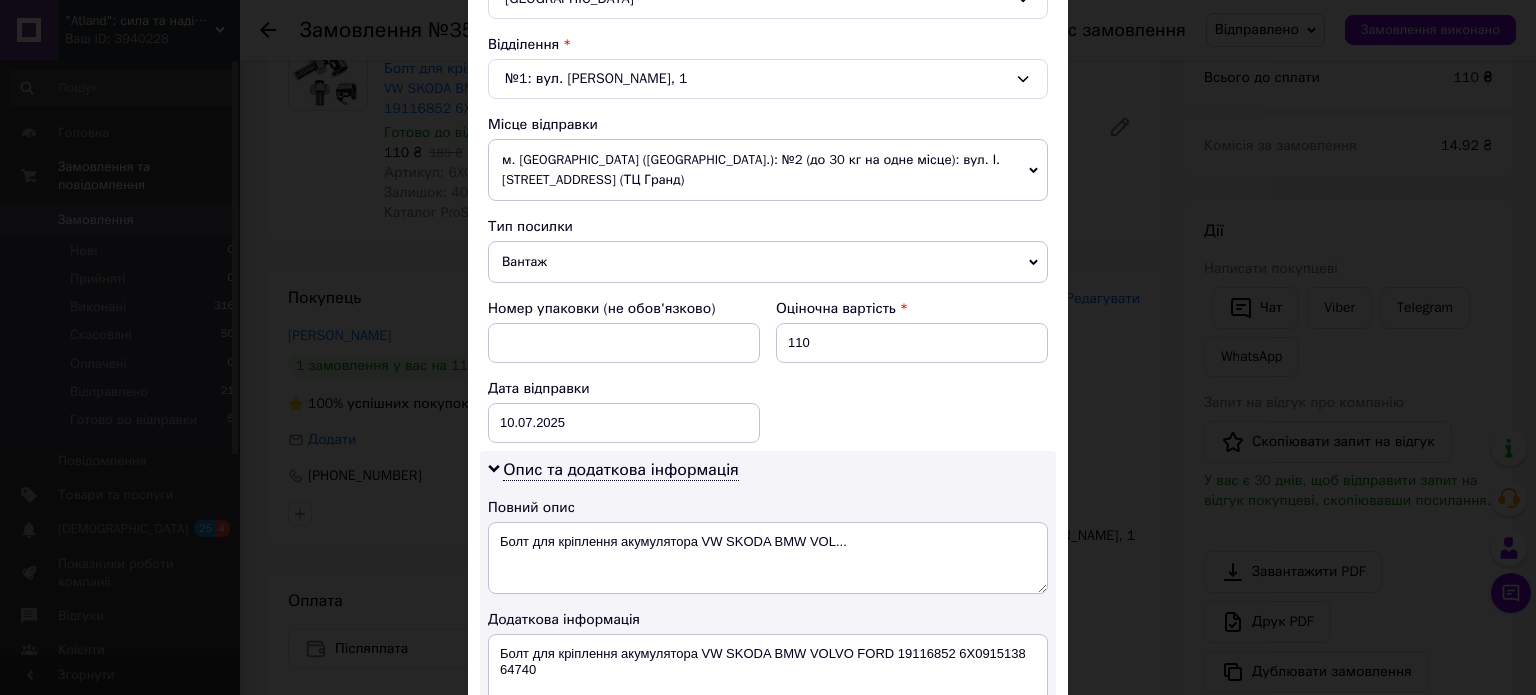 click on "Вантаж" at bounding box center [768, 262] 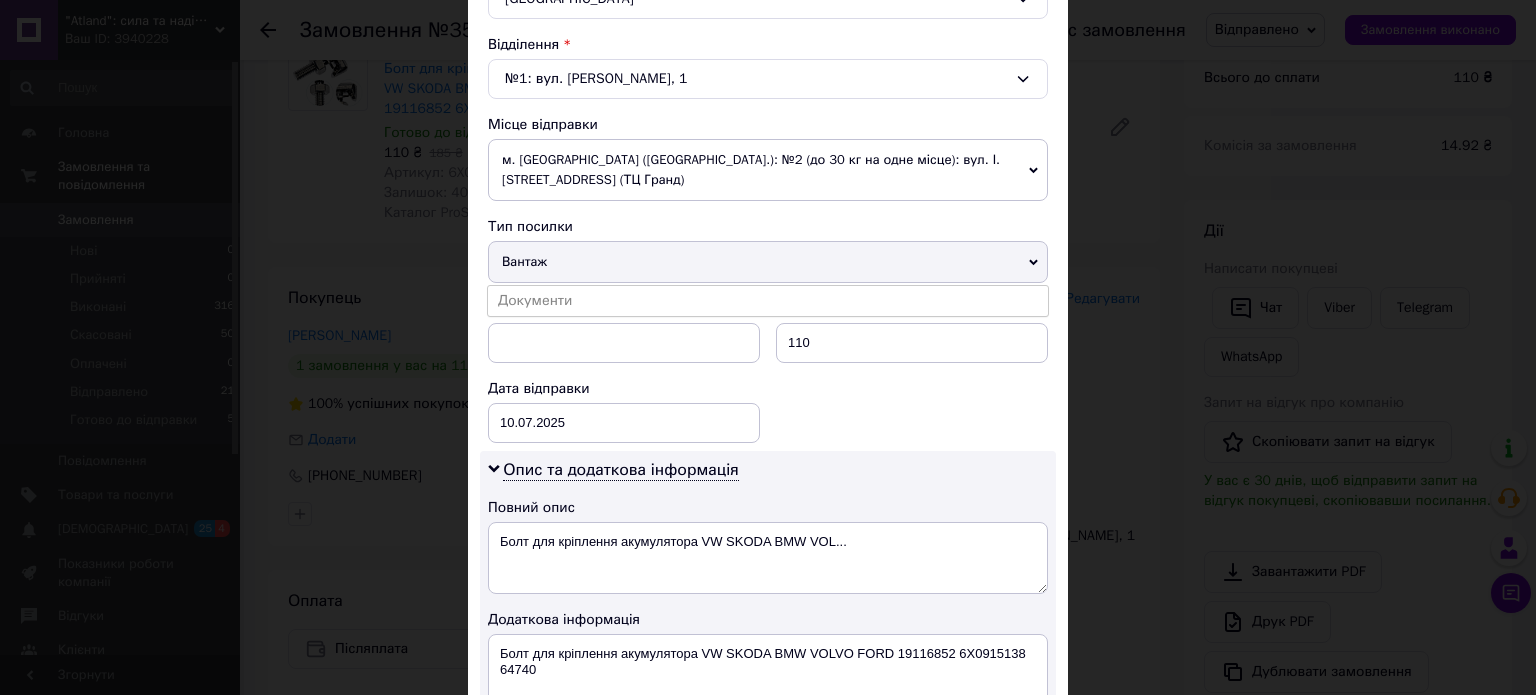 click on "Документи" at bounding box center (768, 301) 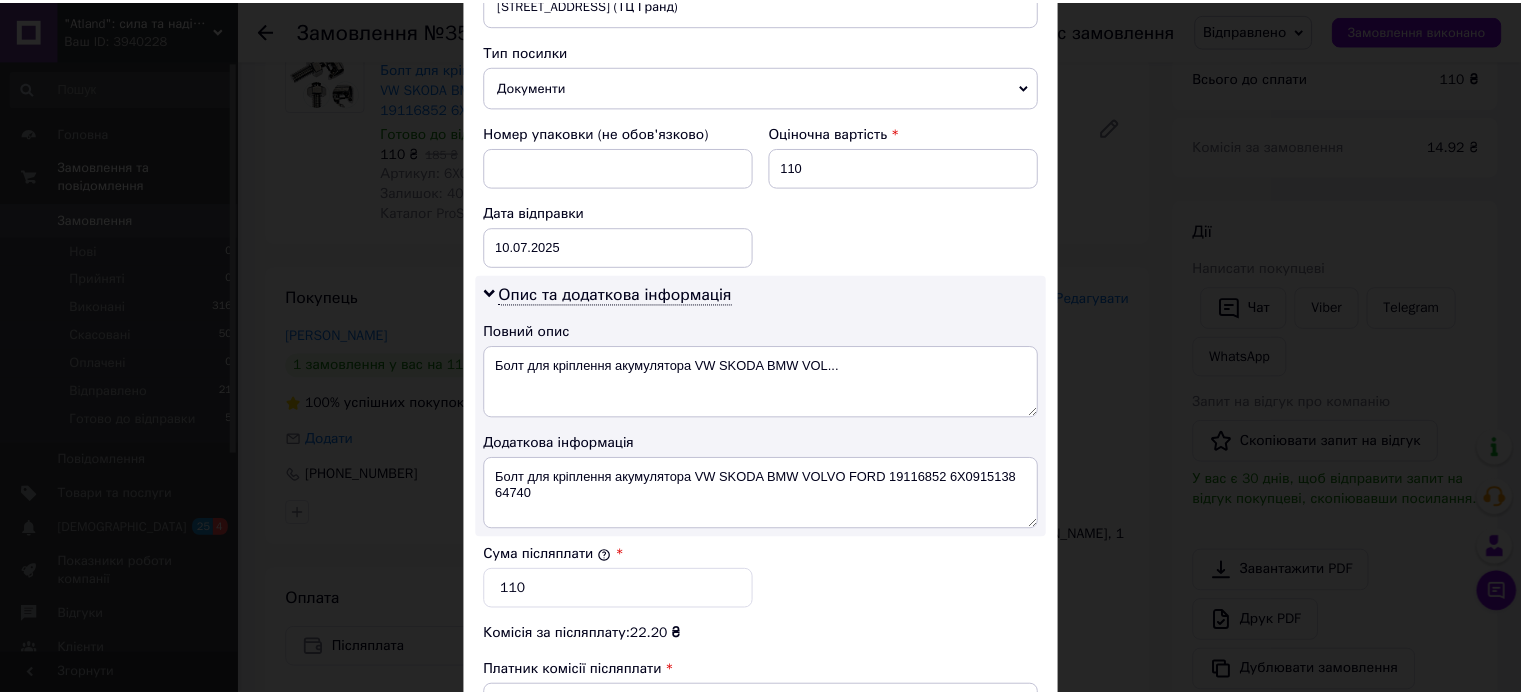scroll, scrollTop: 1000, scrollLeft: 0, axis: vertical 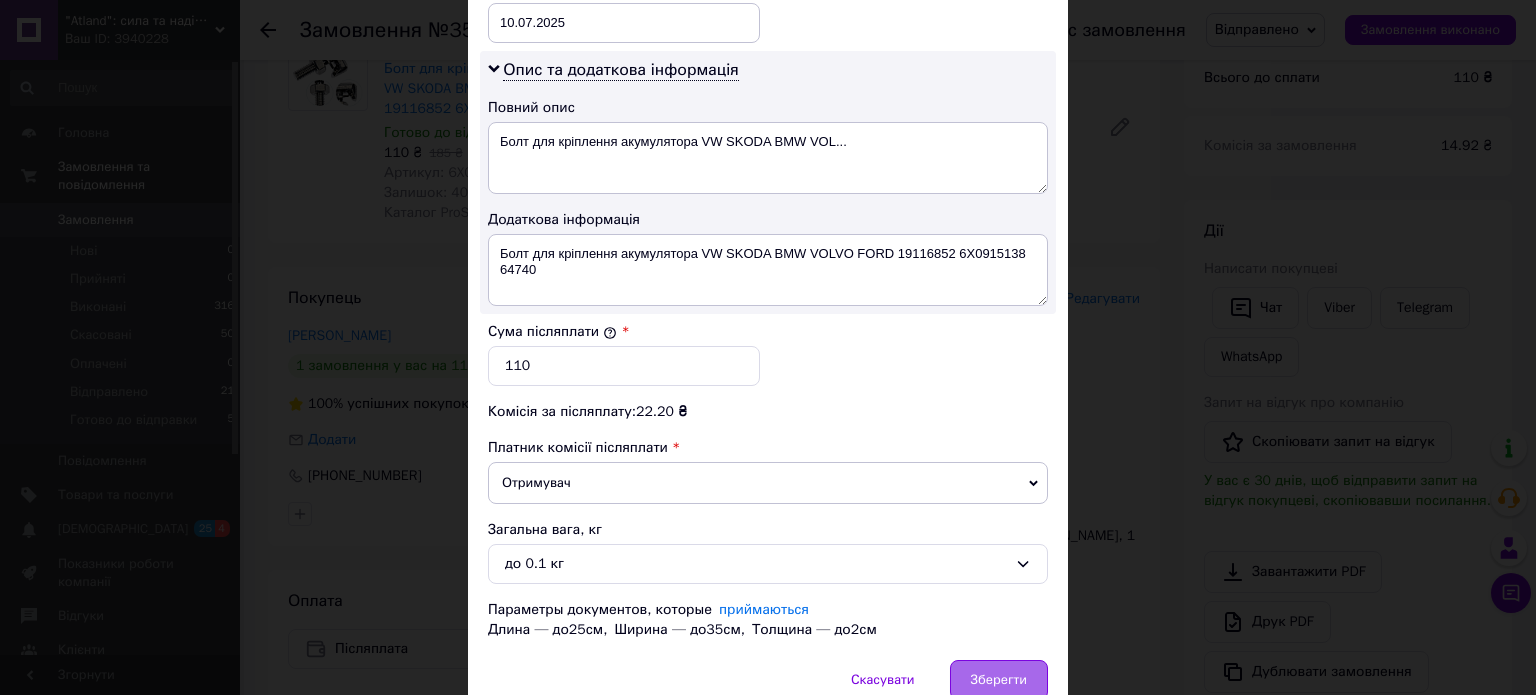 click on "Зберегти" at bounding box center (999, 680) 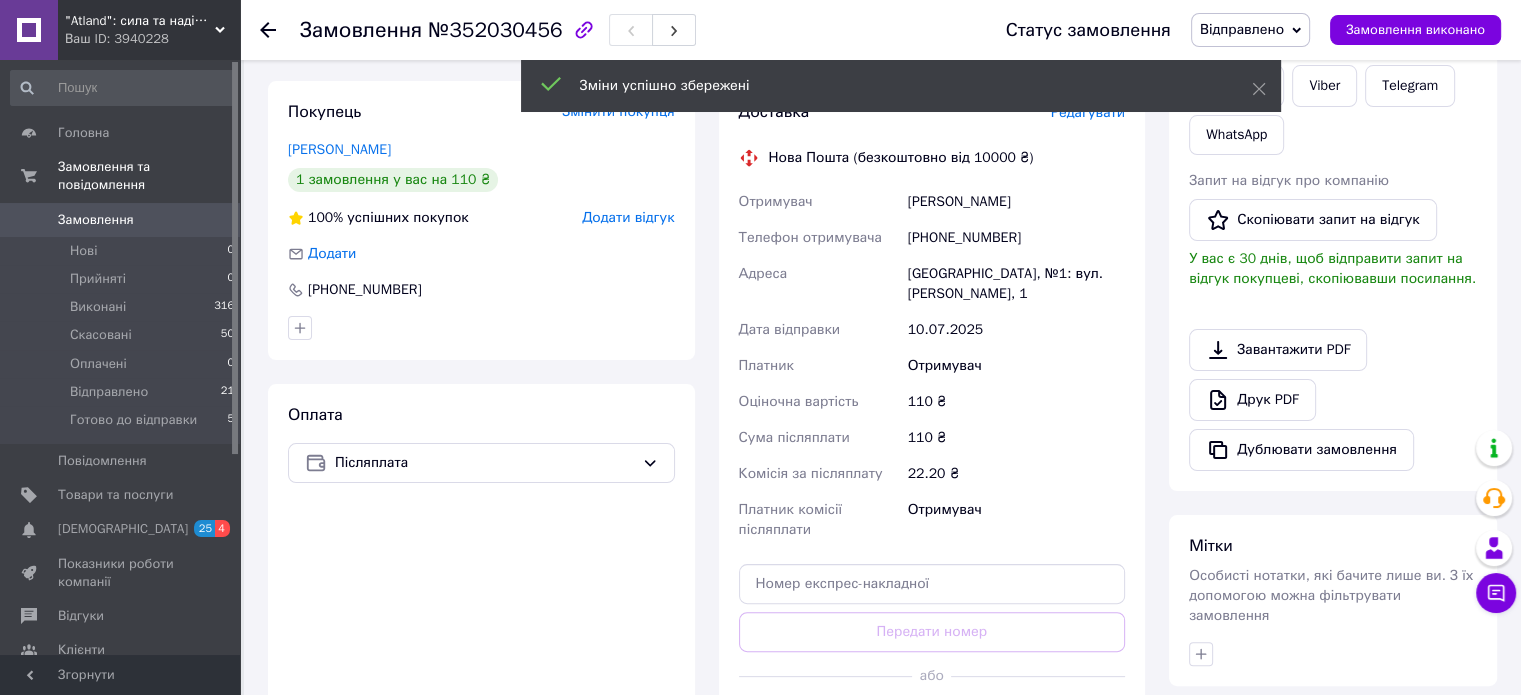 scroll, scrollTop: 700, scrollLeft: 0, axis: vertical 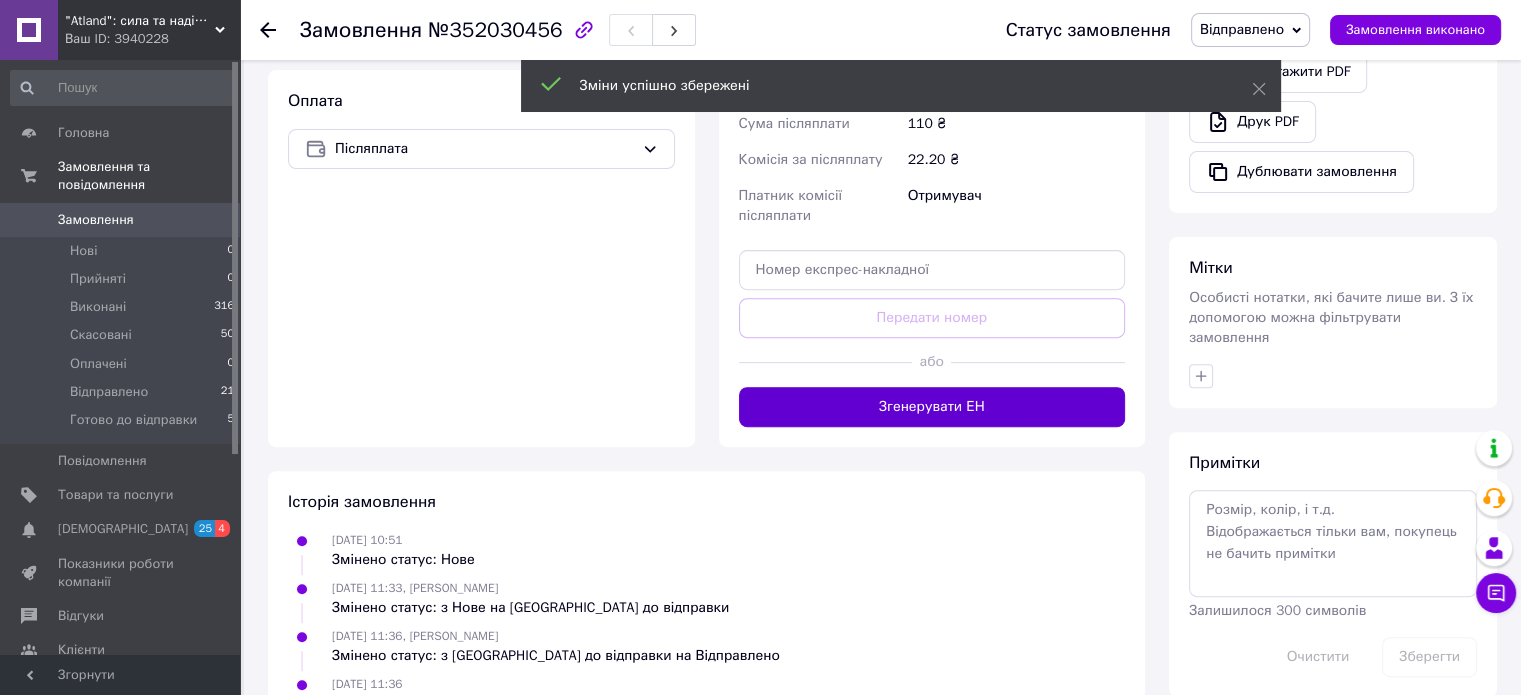 click on "Згенерувати ЕН" at bounding box center [932, 407] 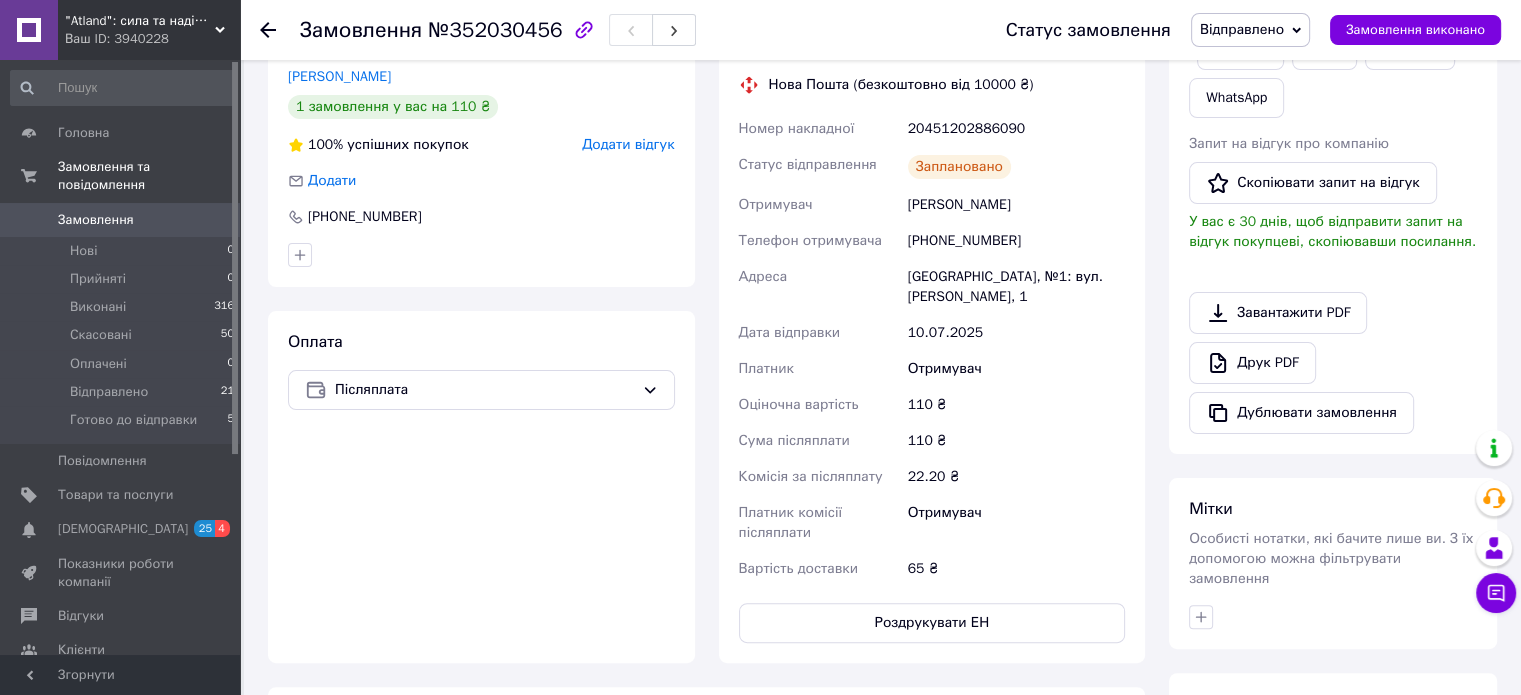 scroll, scrollTop: 500, scrollLeft: 0, axis: vertical 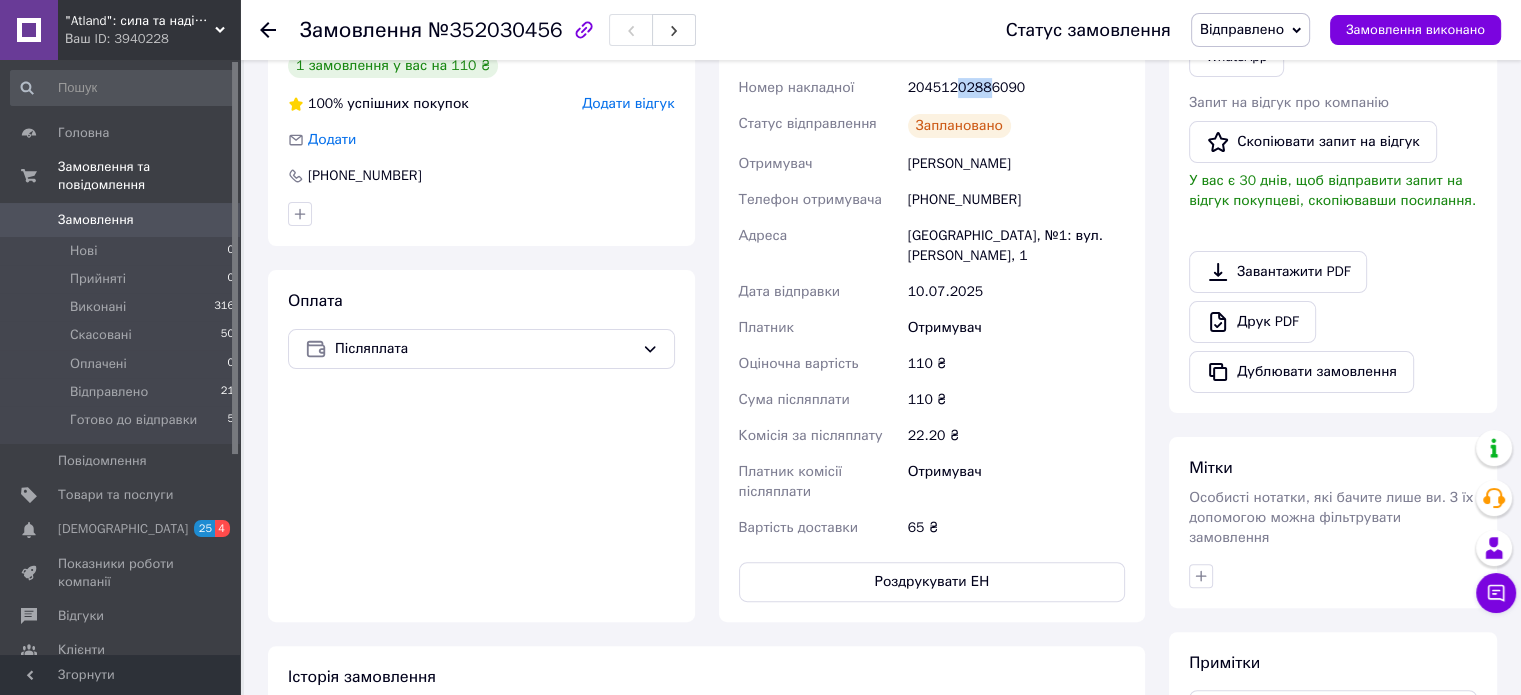 drag, startPoint x: 954, startPoint y: 88, endPoint x: 983, endPoint y: 83, distance: 29.427877 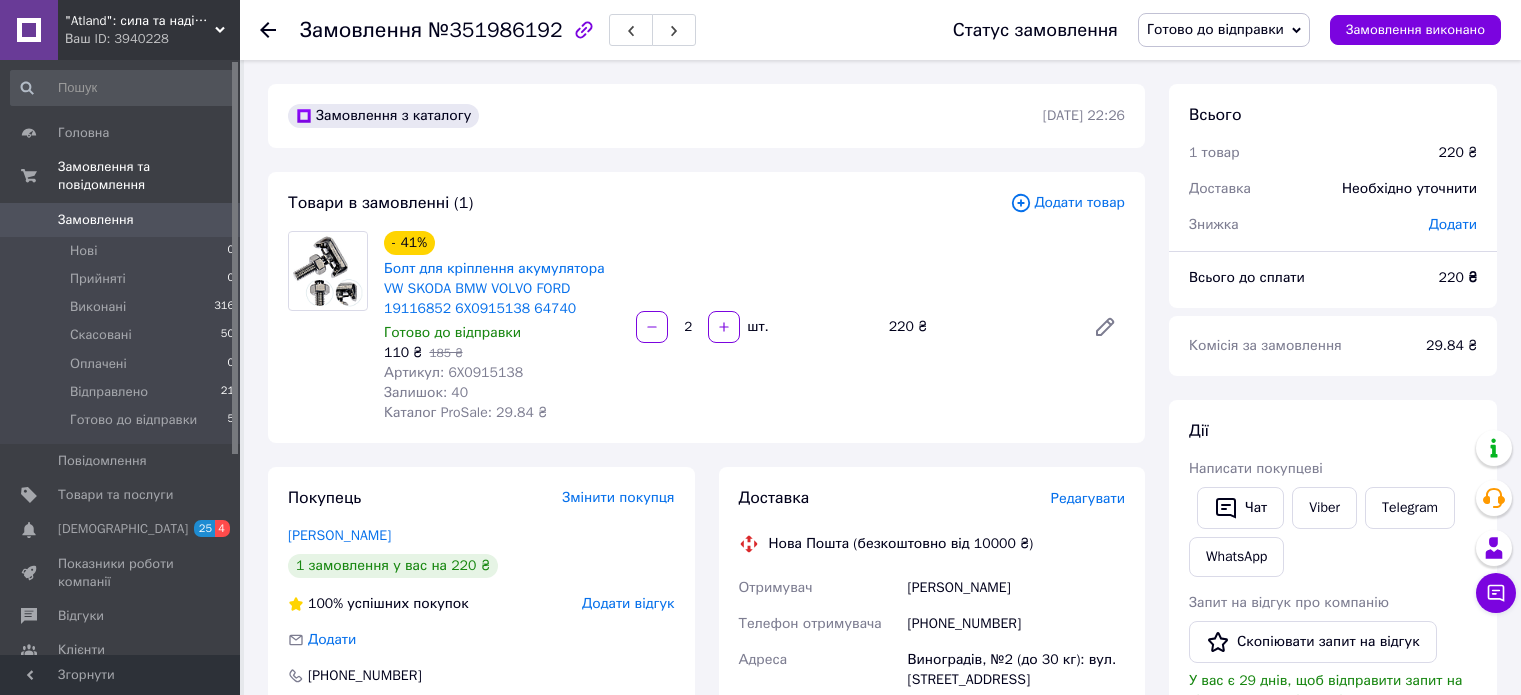 scroll, scrollTop: 0, scrollLeft: 0, axis: both 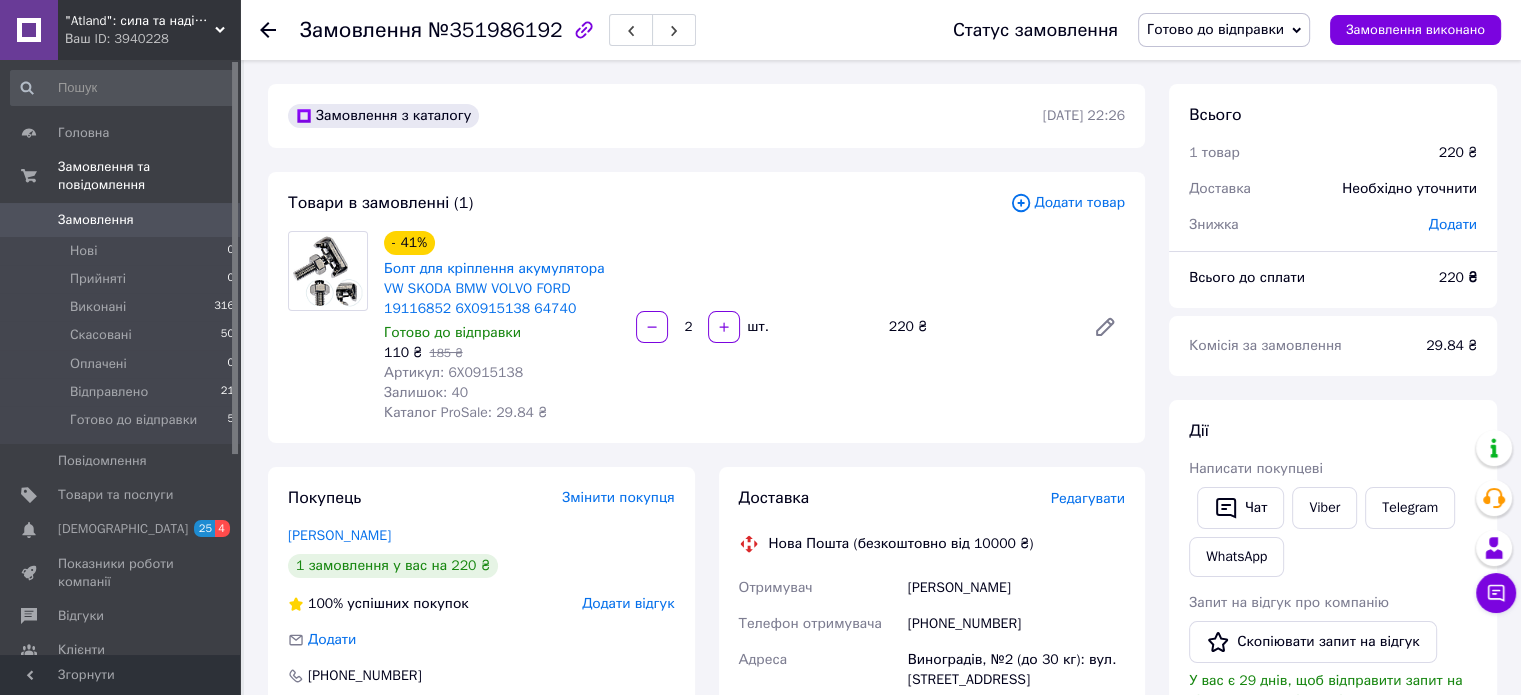 click on "Готово до відправки" at bounding box center [1215, 29] 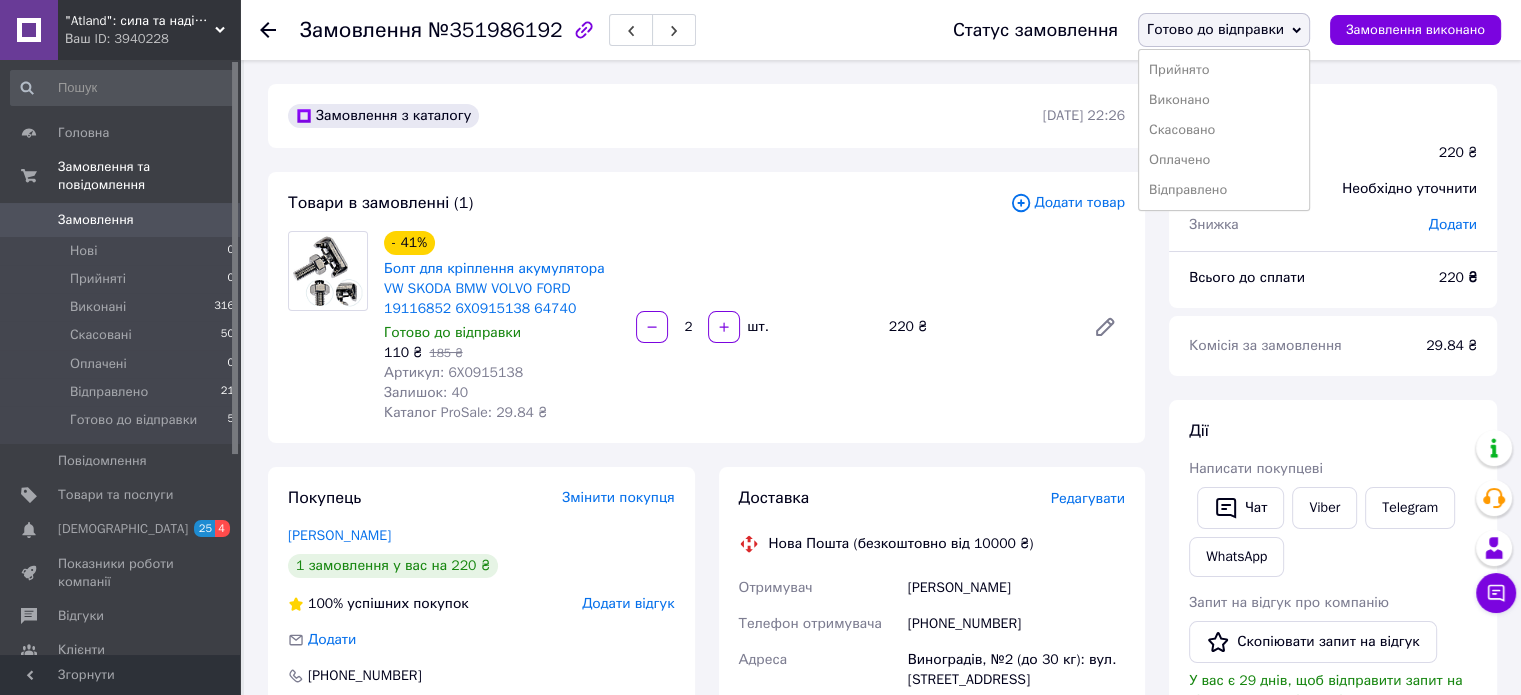 drag, startPoint x: 1182, startPoint y: 187, endPoint x: 938, endPoint y: 26, distance: 292.3303 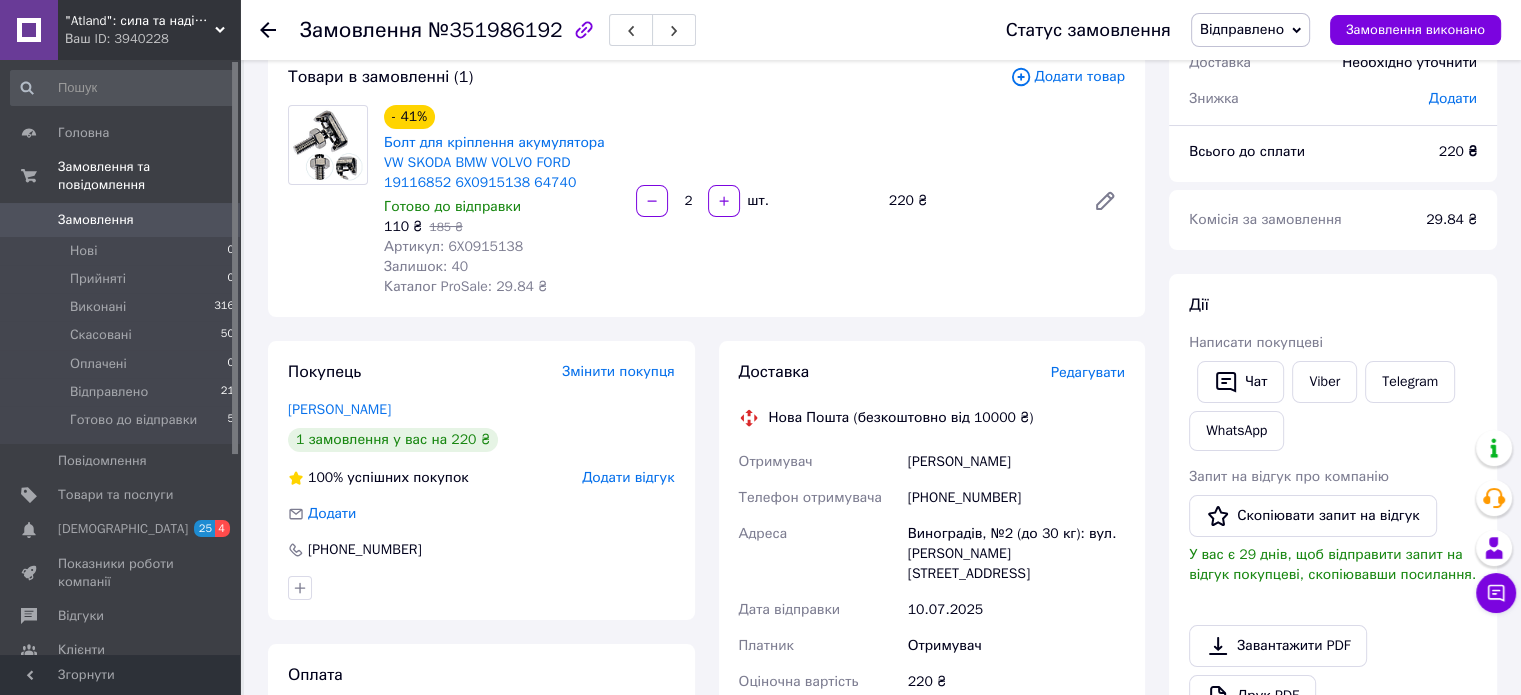 scroll, scrollTop: 500, scrollLeft: 0, axis: vertical 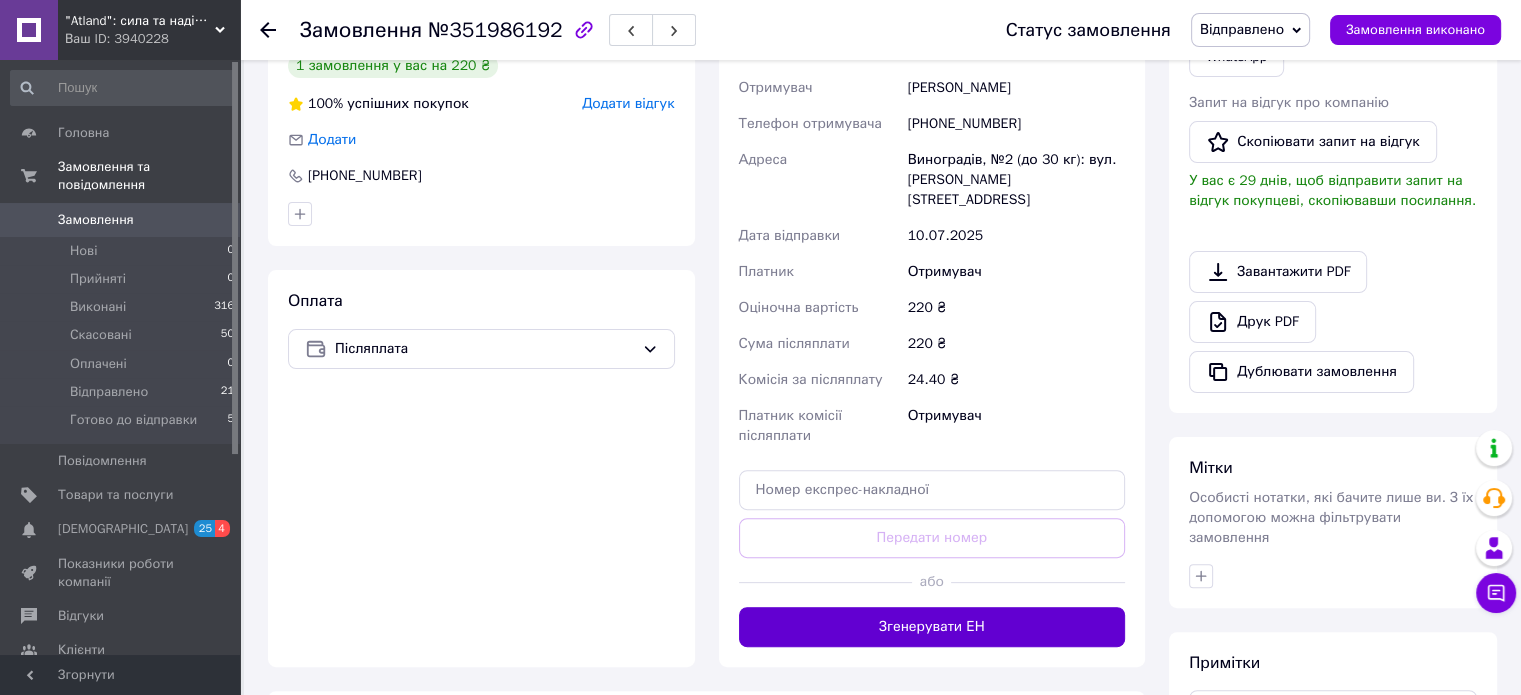 click on "Згенерувати ЕН" at bounding box center (932, 627) 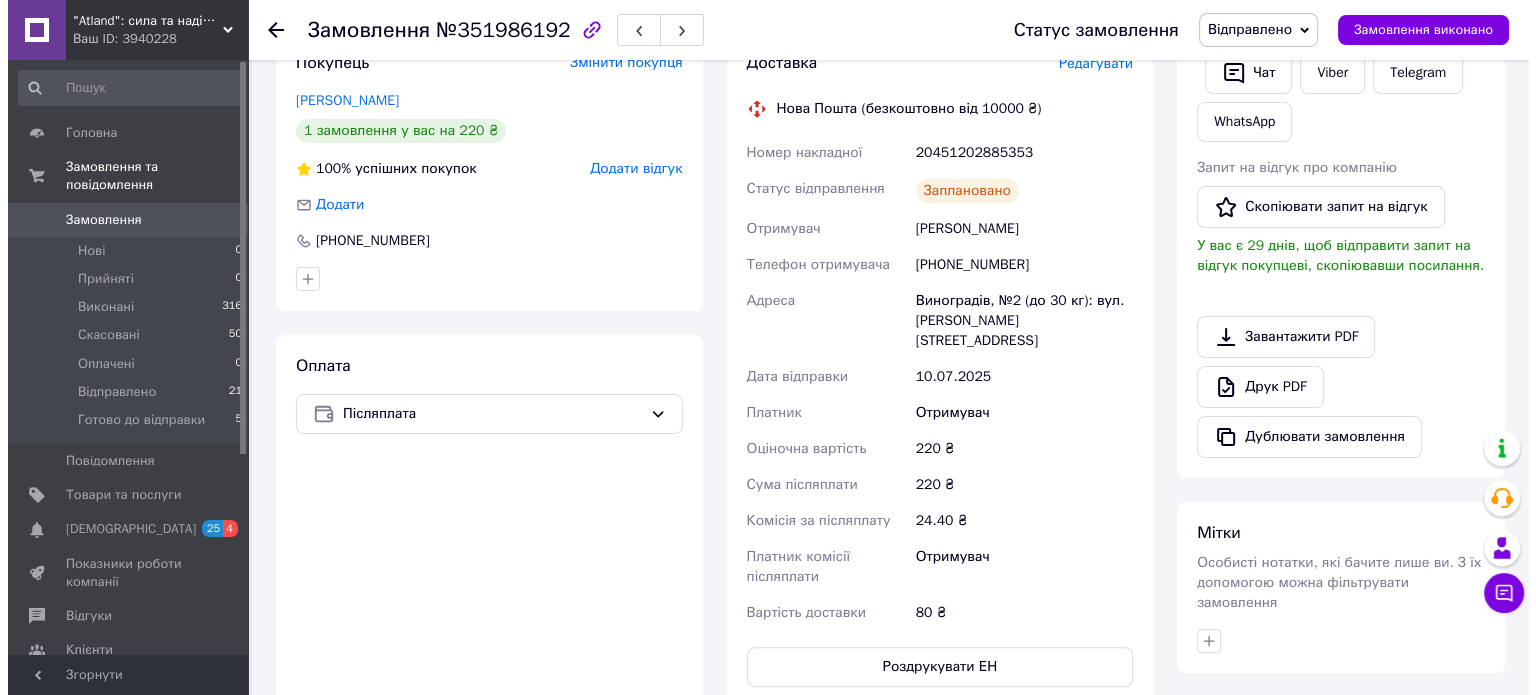 scroll, scrollTop: 300, scrollLeft: 0, axis: vertical 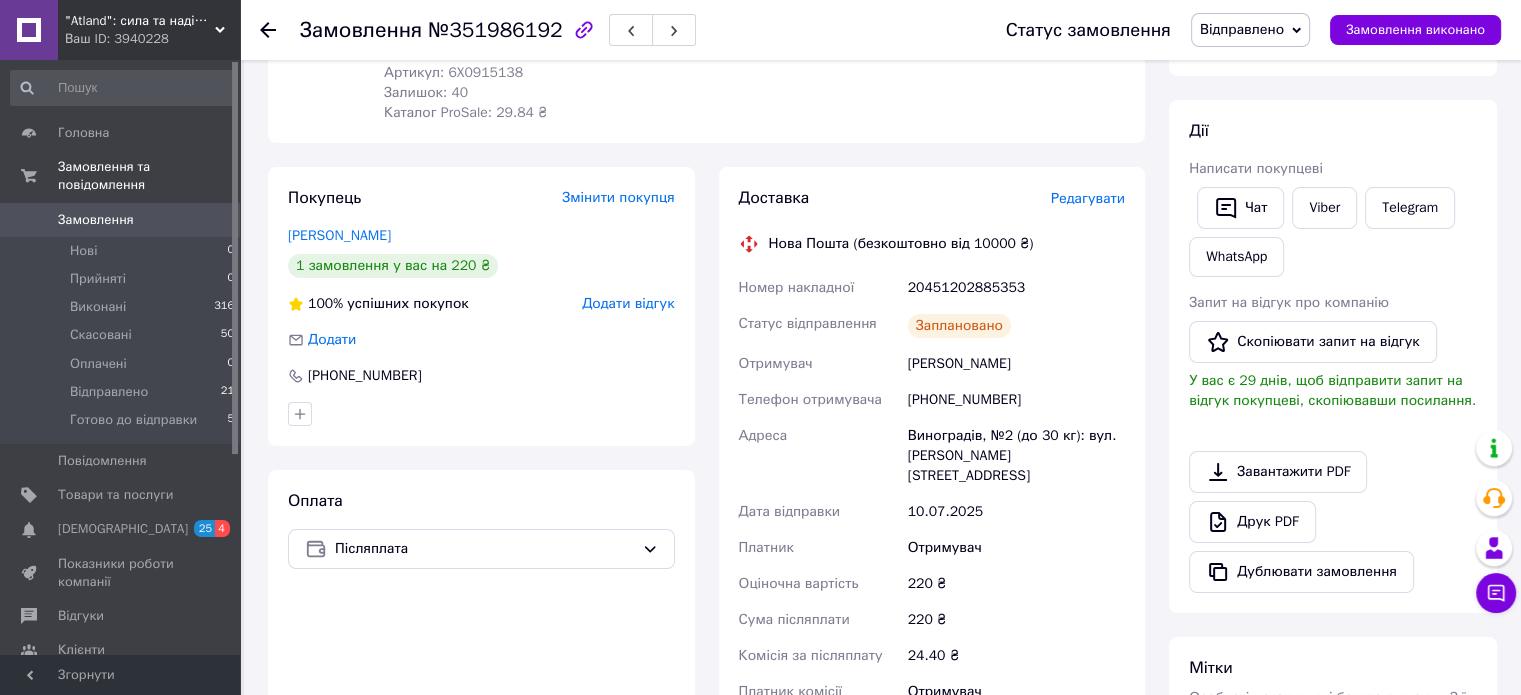 click on "Редагувати" at bounding box center [1088, 198] 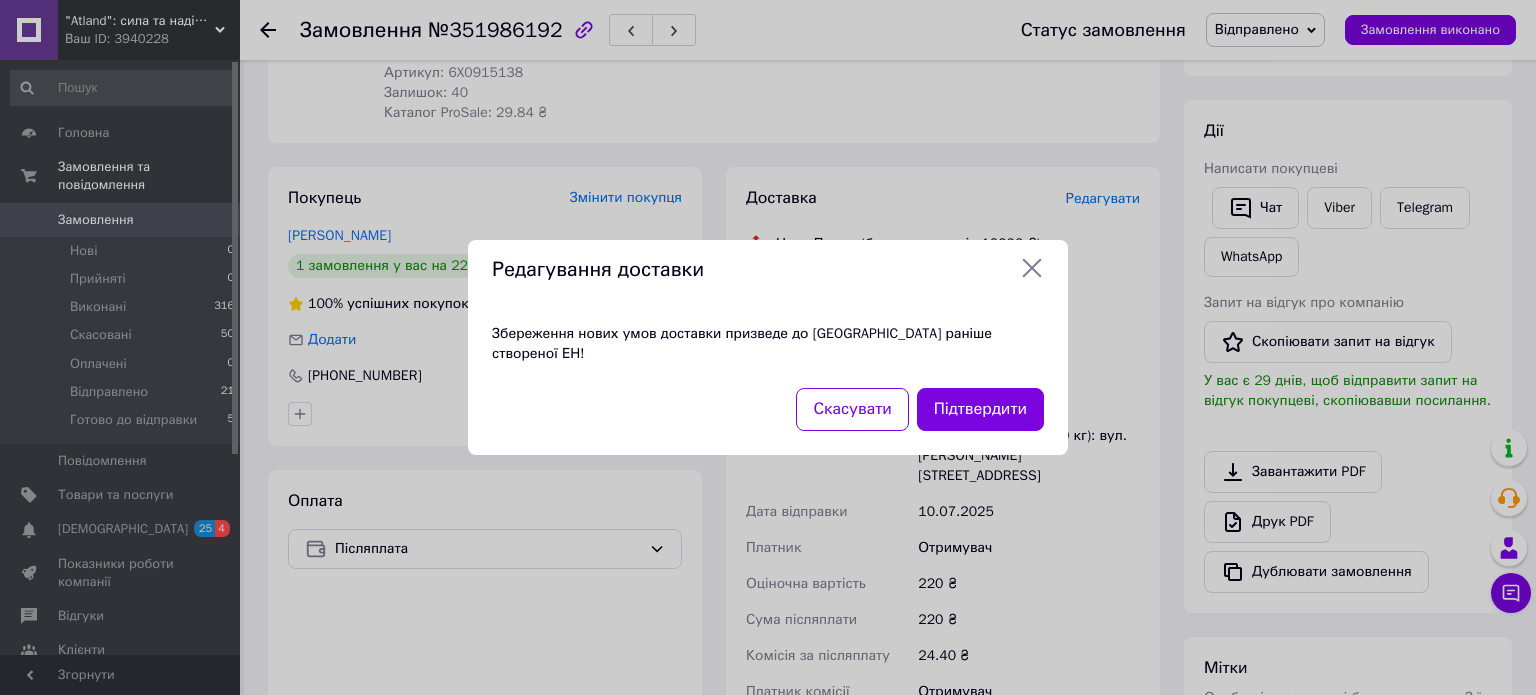 click on "Збереження нових умов доставки призведе до [GEOGRAPHIC_DATA] раніше створеної ЕН!" at bounding box center [768, 344] 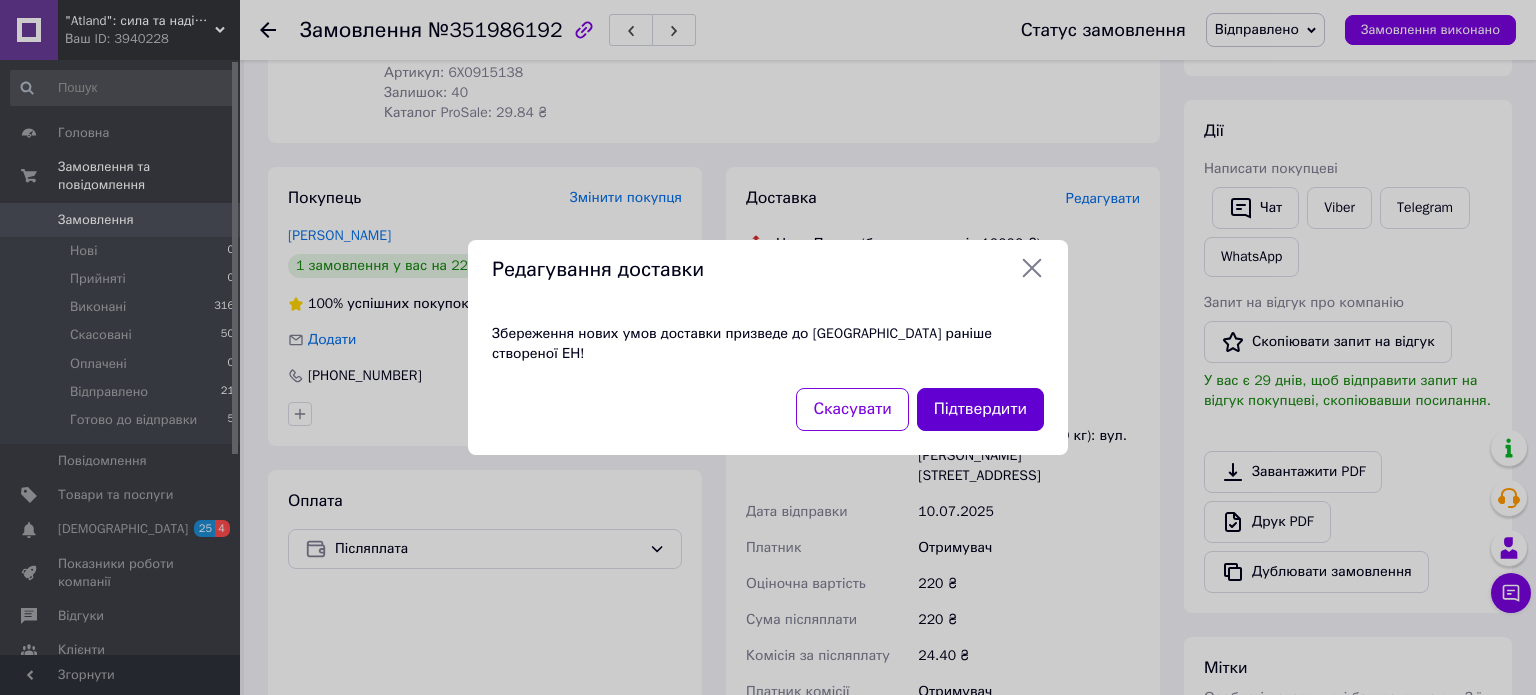 click on "Підтвердити" at bounding box center (980, 409) 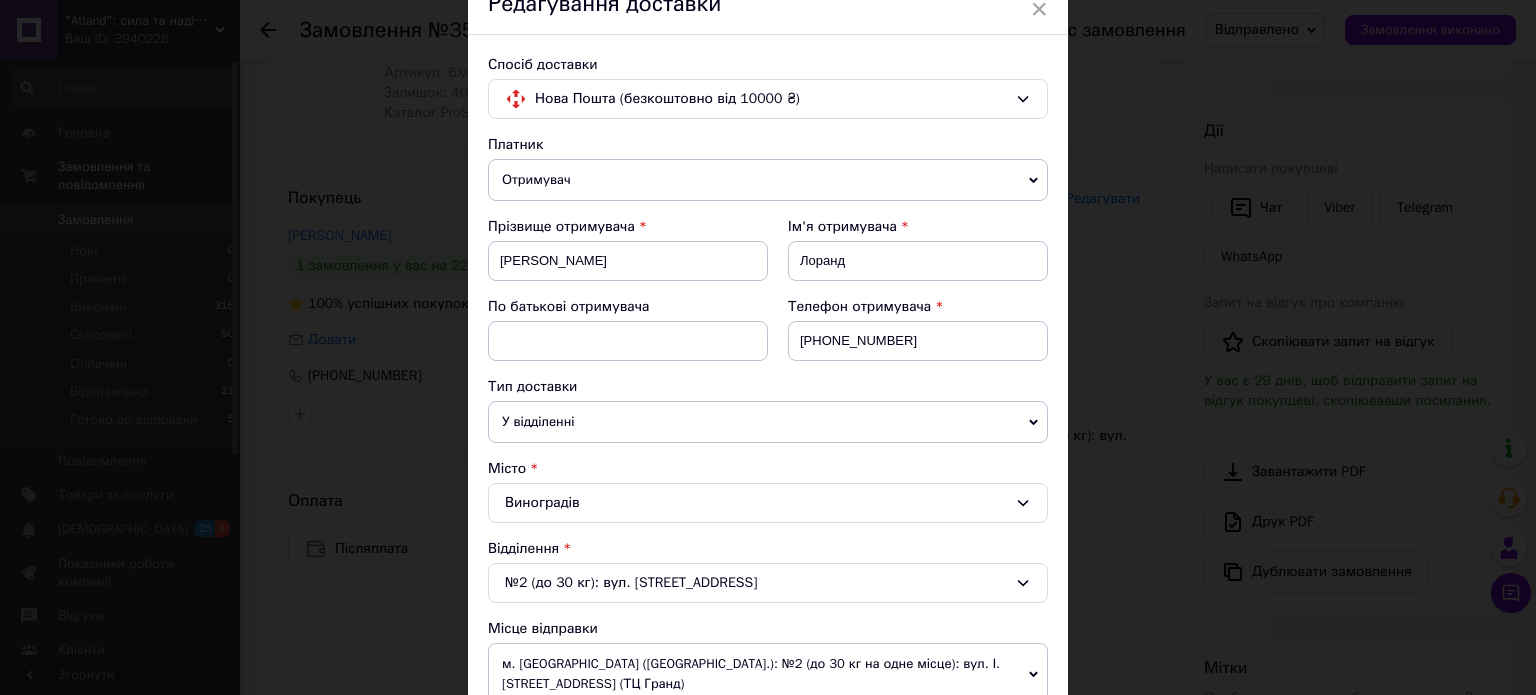 scroll, scrollTop: 200, scrollLeft: 0, axis: vertical 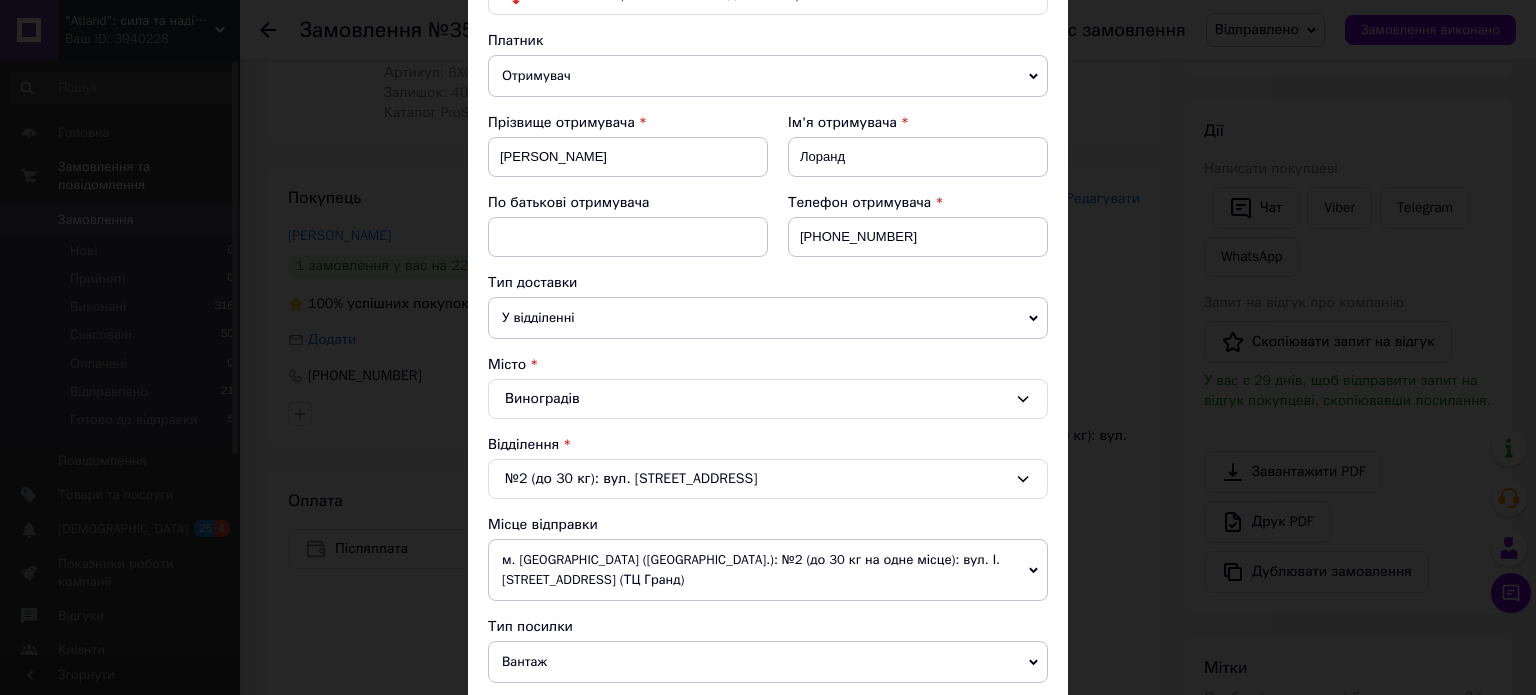click on "Виноградів" at bounding box center (768, 399) 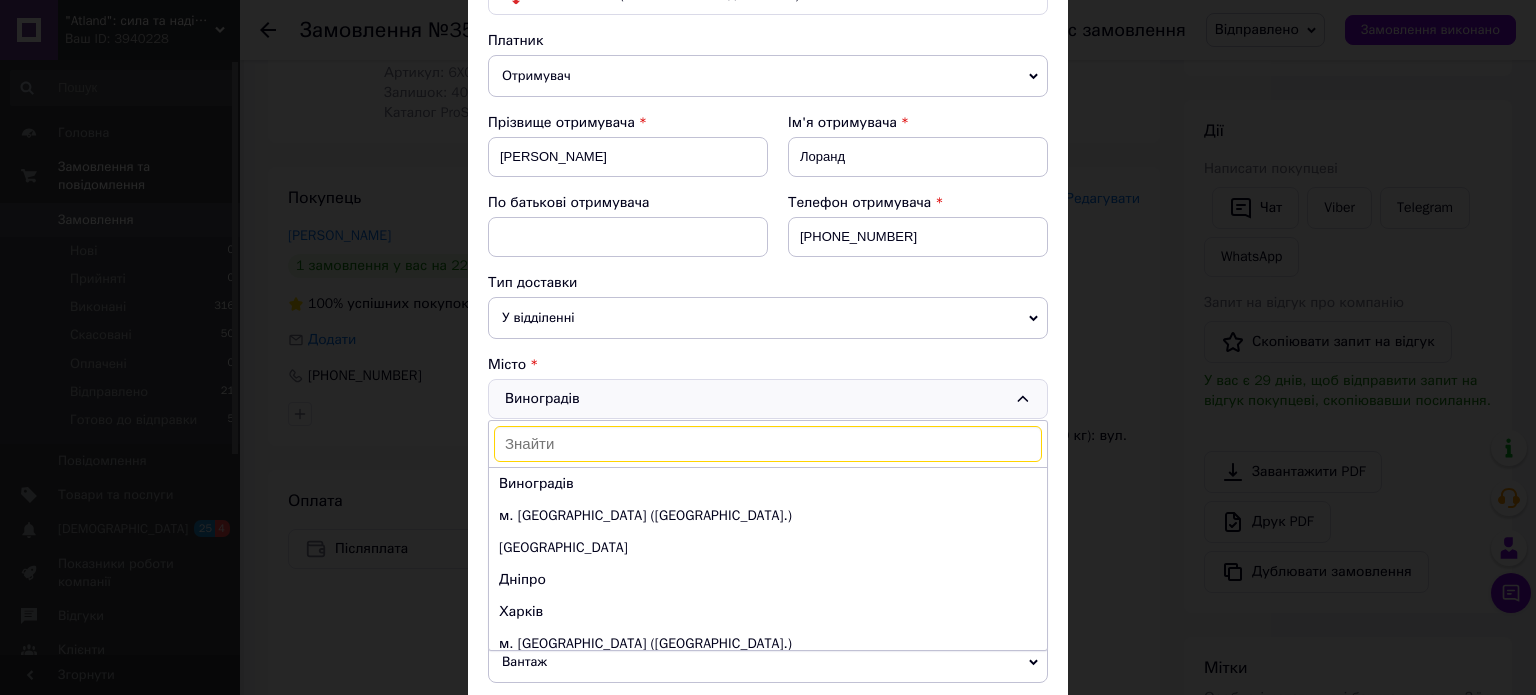 click on "Виноградів Виноградів м. Київ (Київська обл.) Одеса Дніпро Харків м. Львів (Львівська обл.) м. Запоріжжя (Запорізька обл., Запорізький р-н.) м. Кривий Ріг (Дніпропетровська обл.) м. Миколаїв (Миколаївська обл.) Вінниця м. Полтава (Полтавська обл.) м. Хмельницький (Хмельницька обл.) м. Черкаси (Черкаська обл.) м. Чернівці (Чернівецька обл.) Суми Житомир Івано-Франківськ м. Рівне (Рівненська обл.) Чернігів Кропивницький Тернопіль" at bounding box center [768, 399] 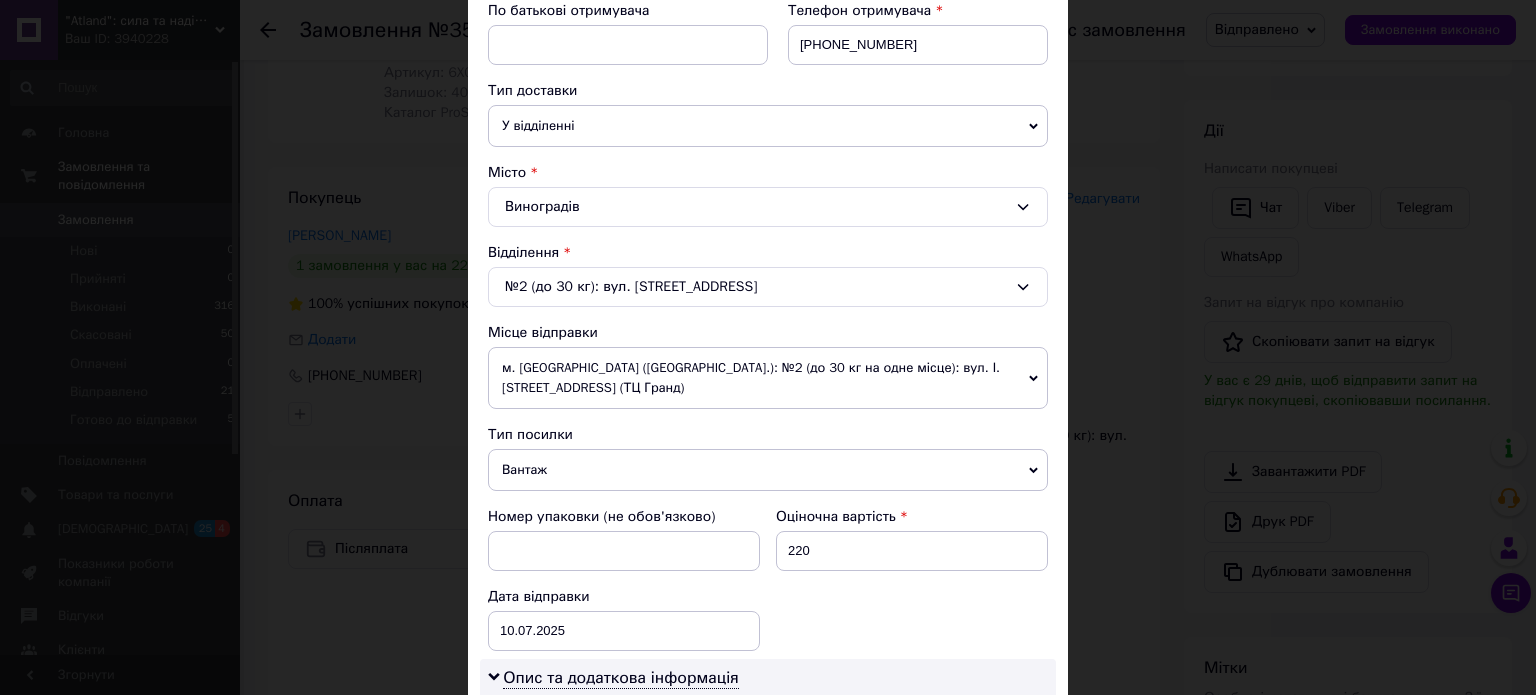 scroll, scrollTop: 400, scrollLeft: 0, axis: vertical 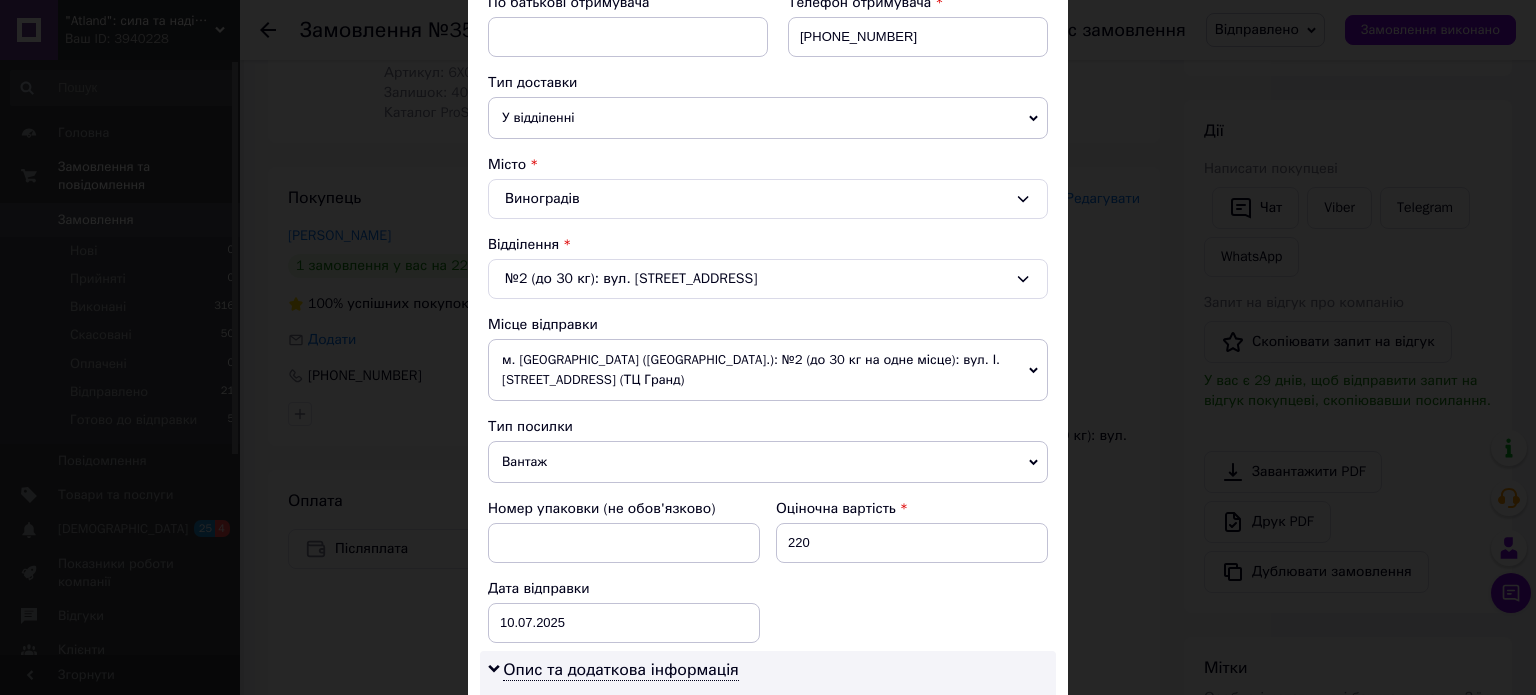 click on "Вантаж" at bounding box center (768, 462) 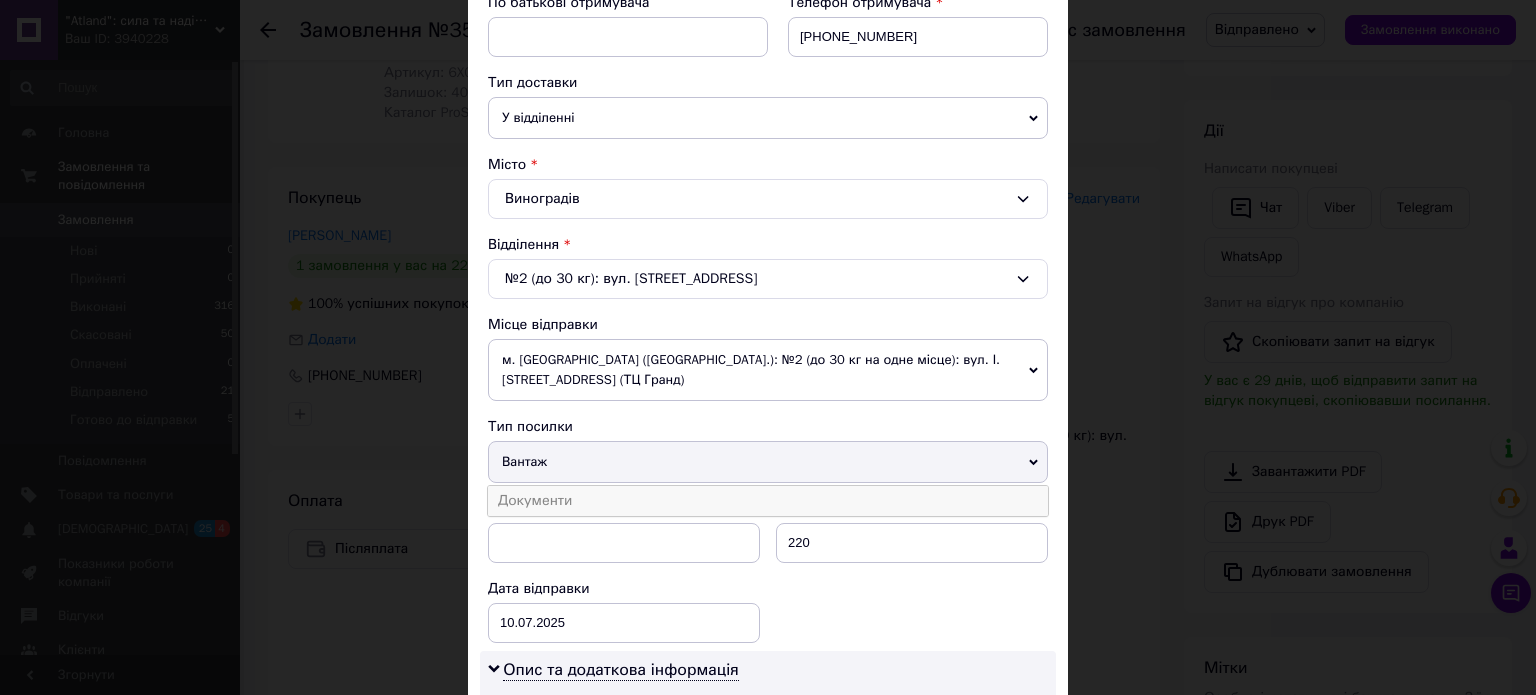 click on "Документи" at bounding box center (768, 501) 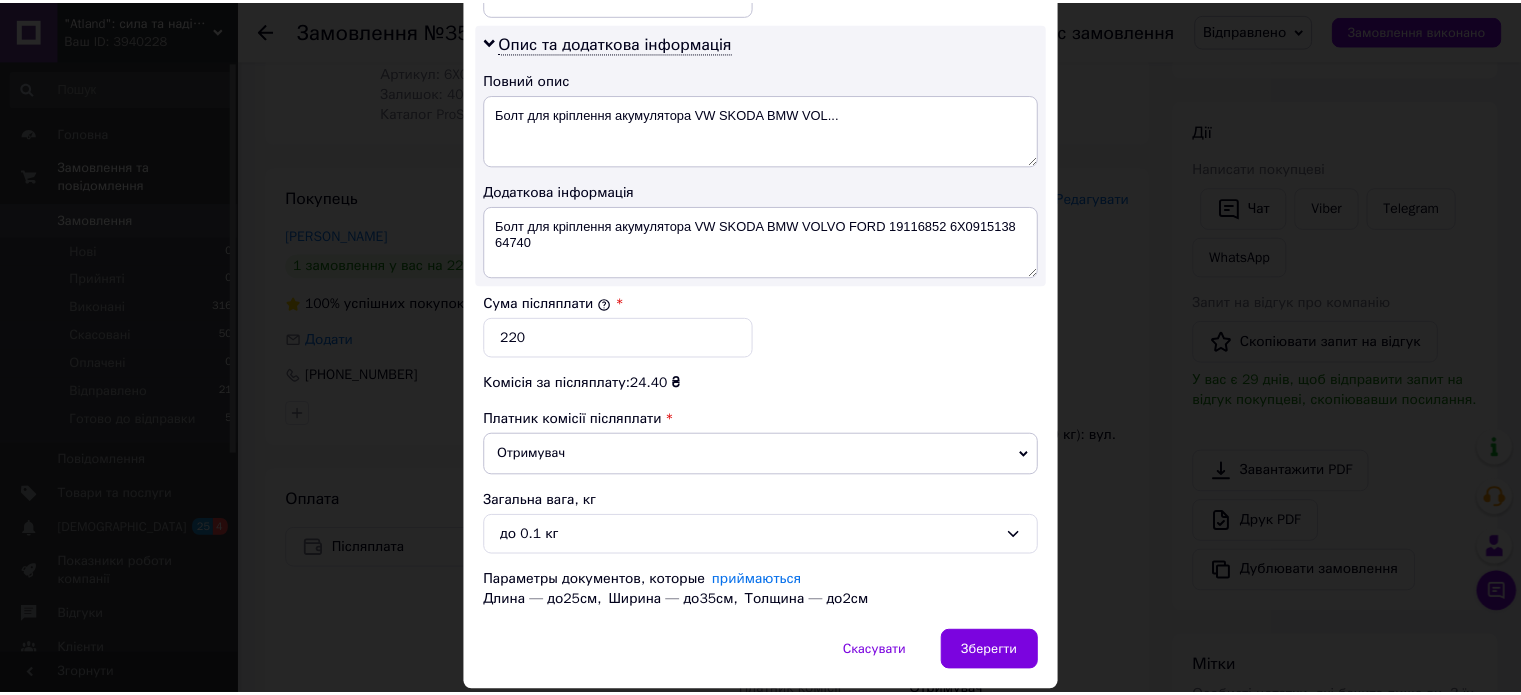 scroll, scrollTop: 1088, scrollLeft: 0, axis: vertical 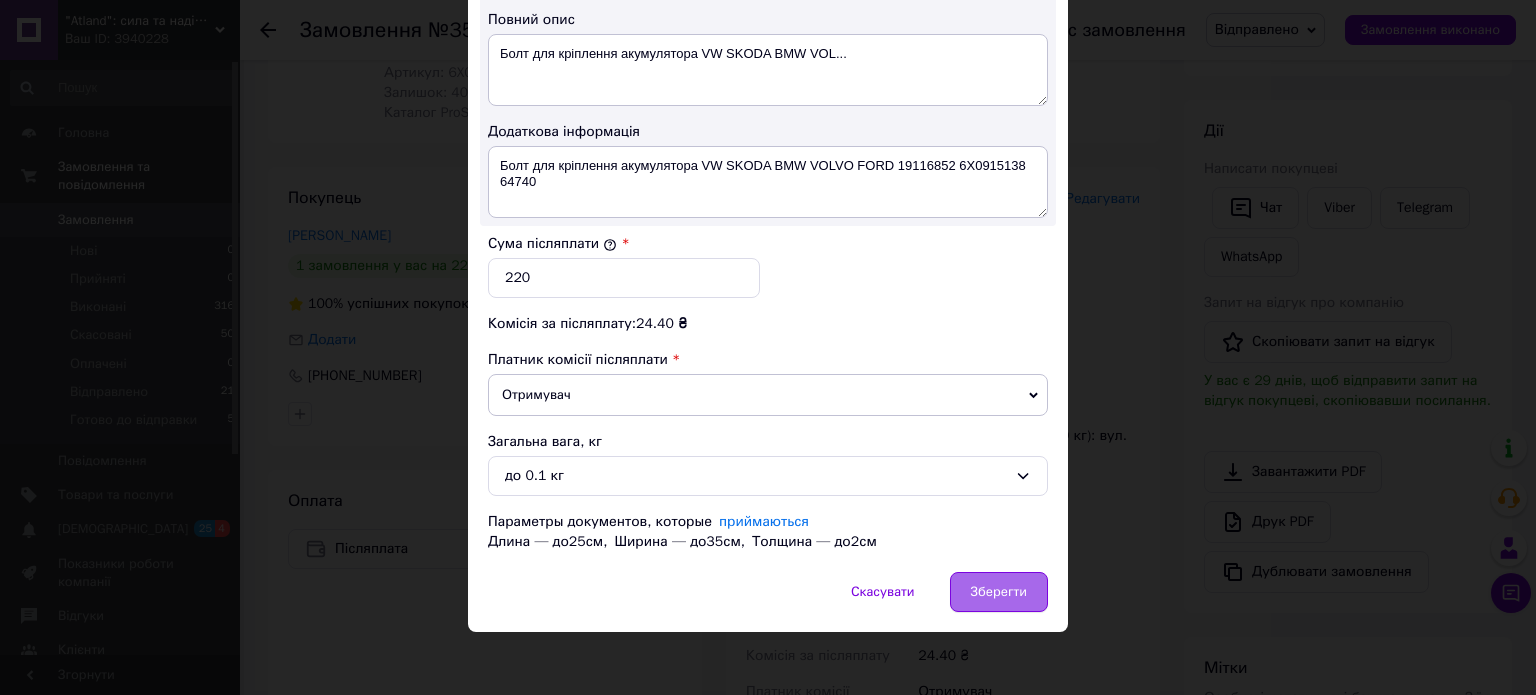 click on "Зберегти" at bounding box center [999, 592] 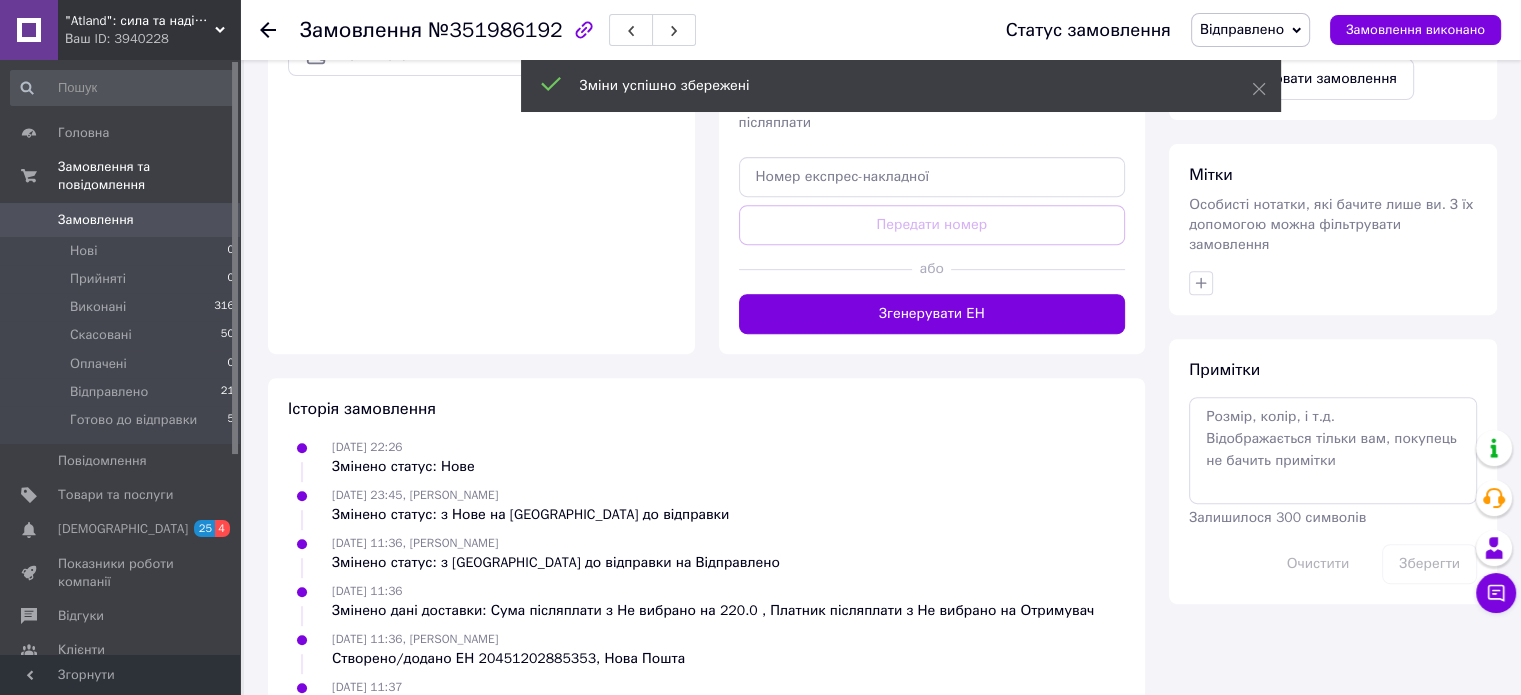 scroll, scrollTop: 800, scrollLeft: 0, axis: vertical 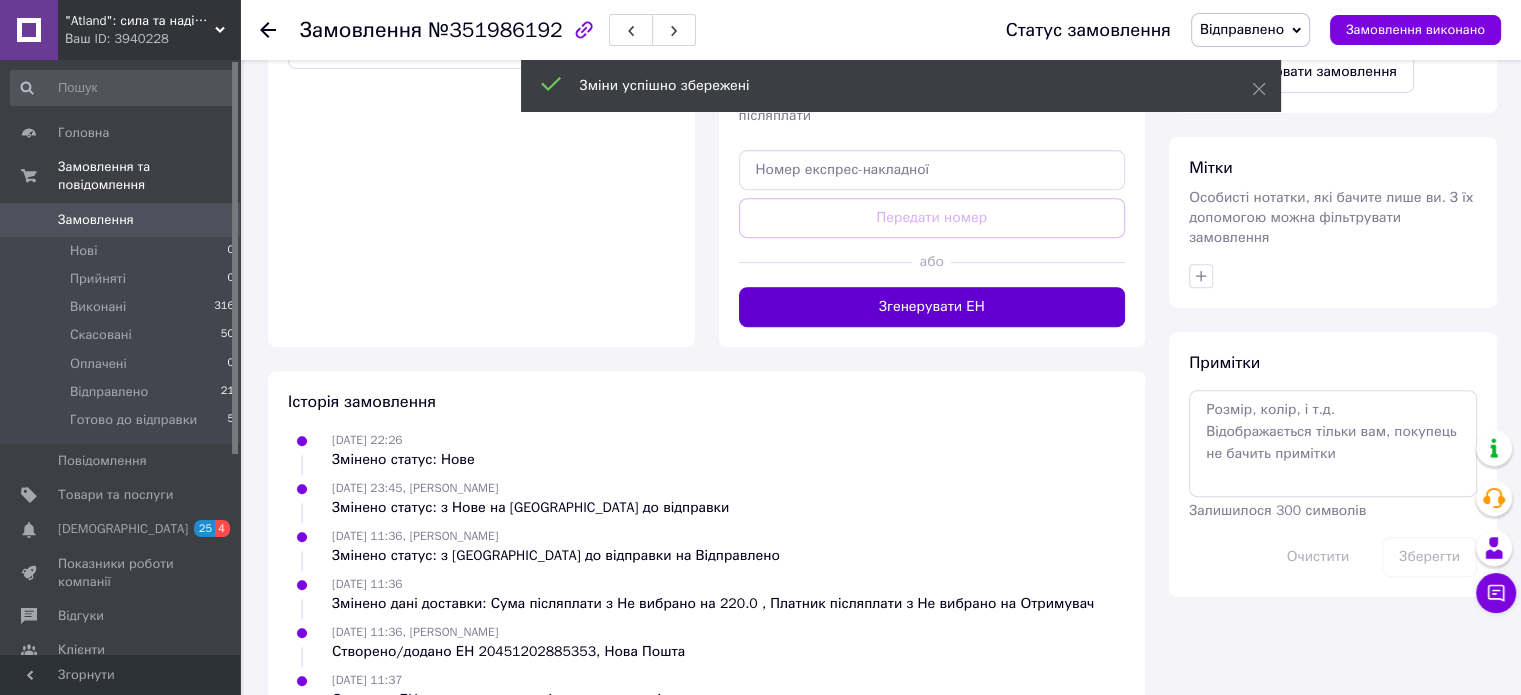 click on "Згенерувати ЕН" at bounding box center [932, 307] 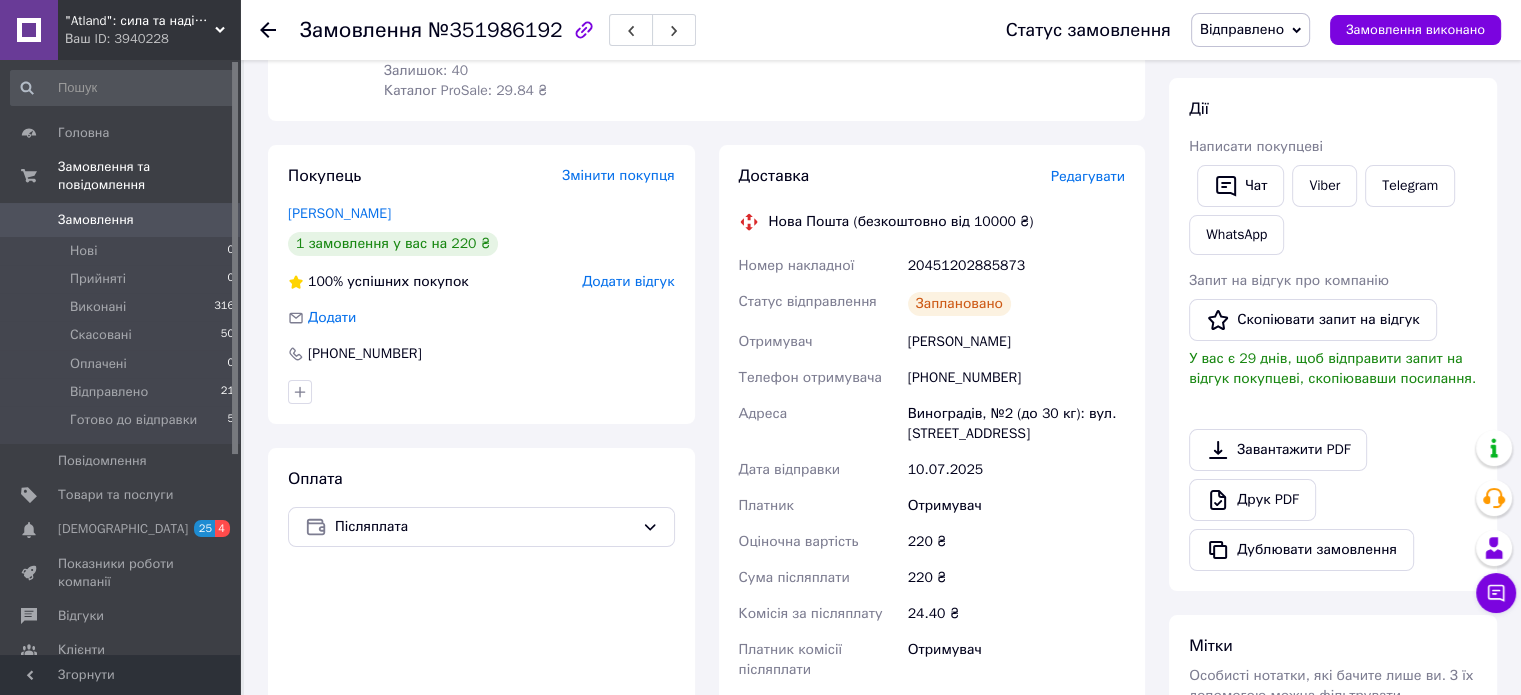 scroll, scrollTop: 300, scrollLeft: 0, axis: vertical 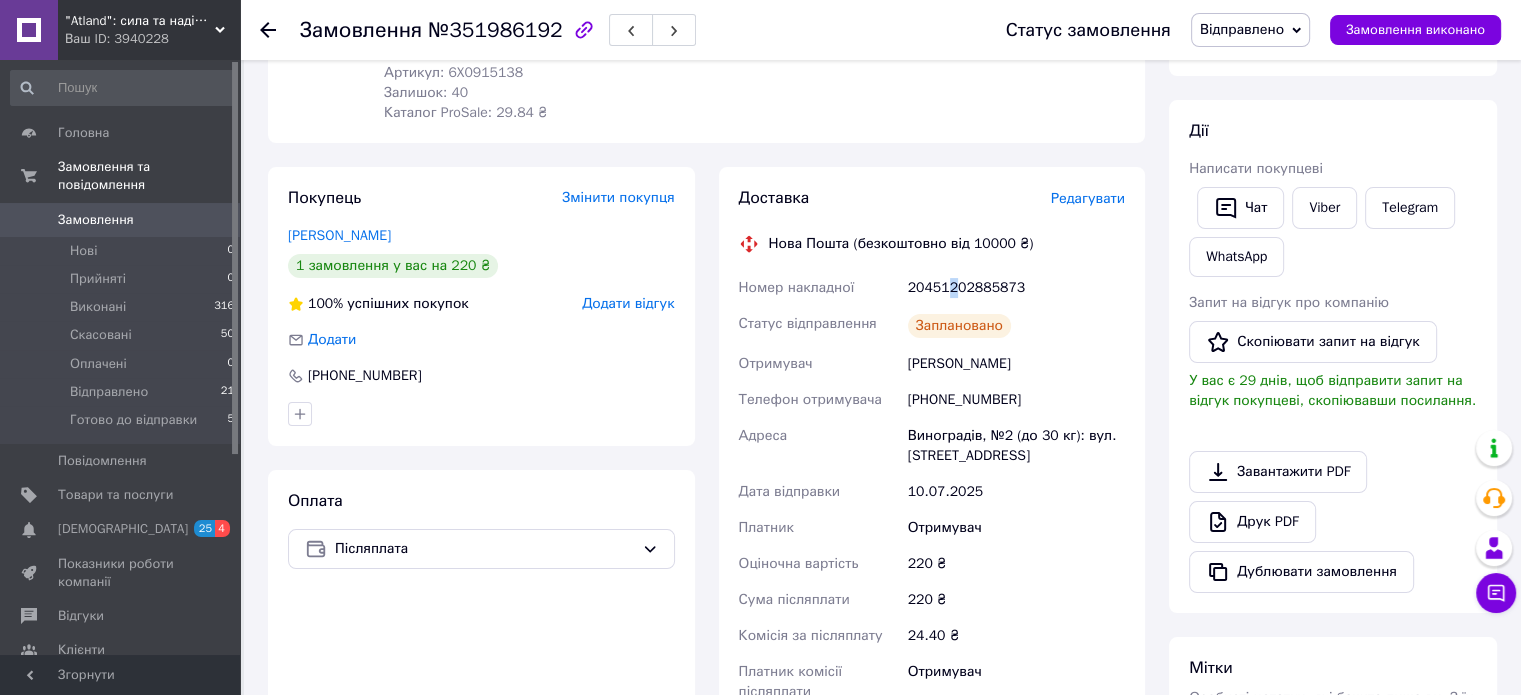 click on "20451202885873" at bounding box center (1016, 288) 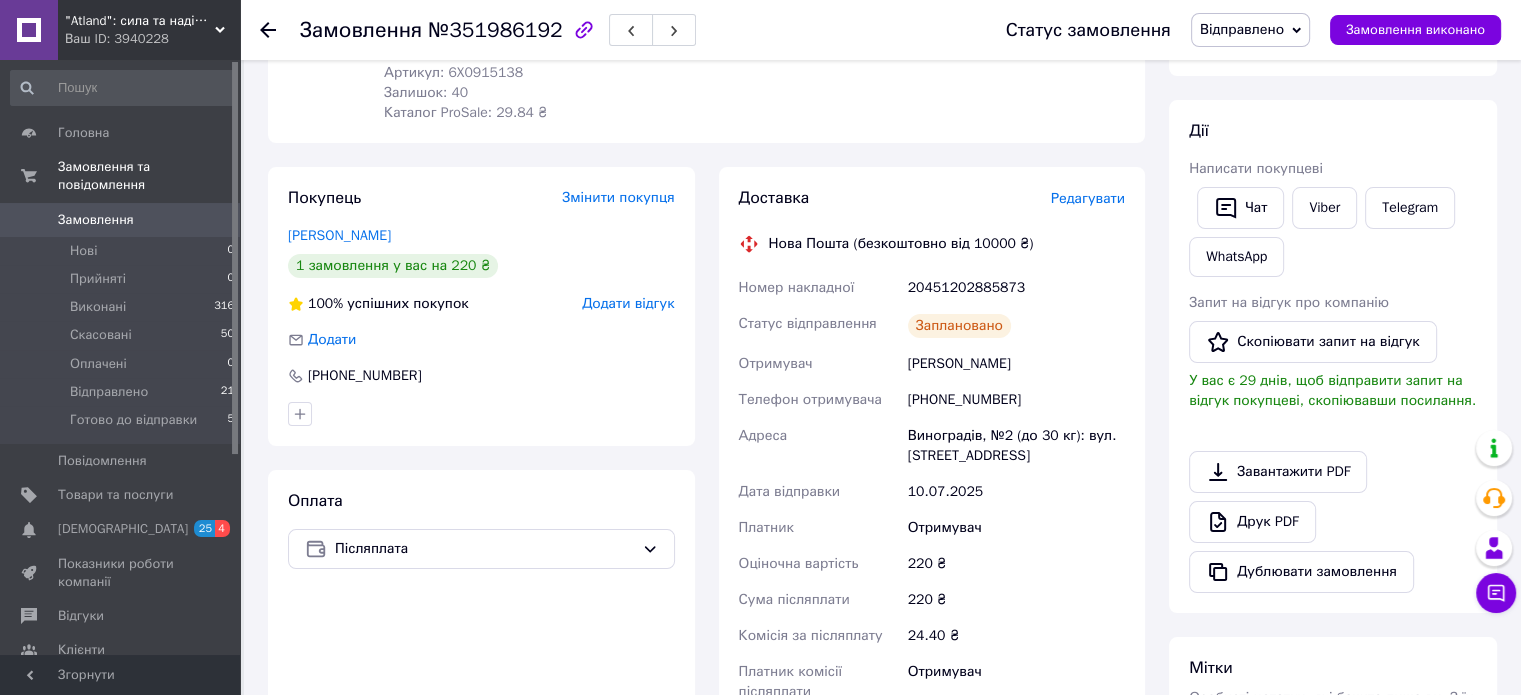 click on "20451202885873" at bounding box center [1016, 288] 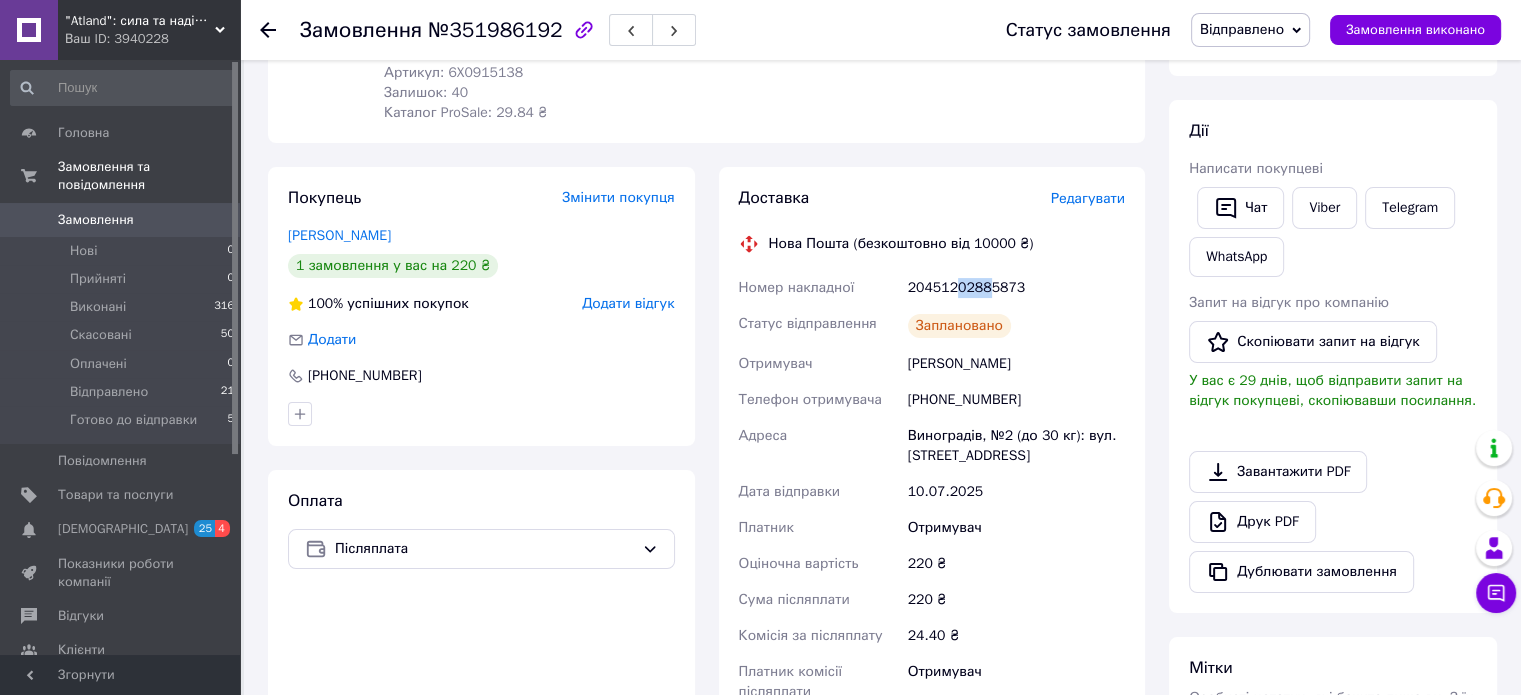 drag, startPoint x: 985, startPoint y: 287, endPoint x: 953, endPoint y: 287, distance: 32 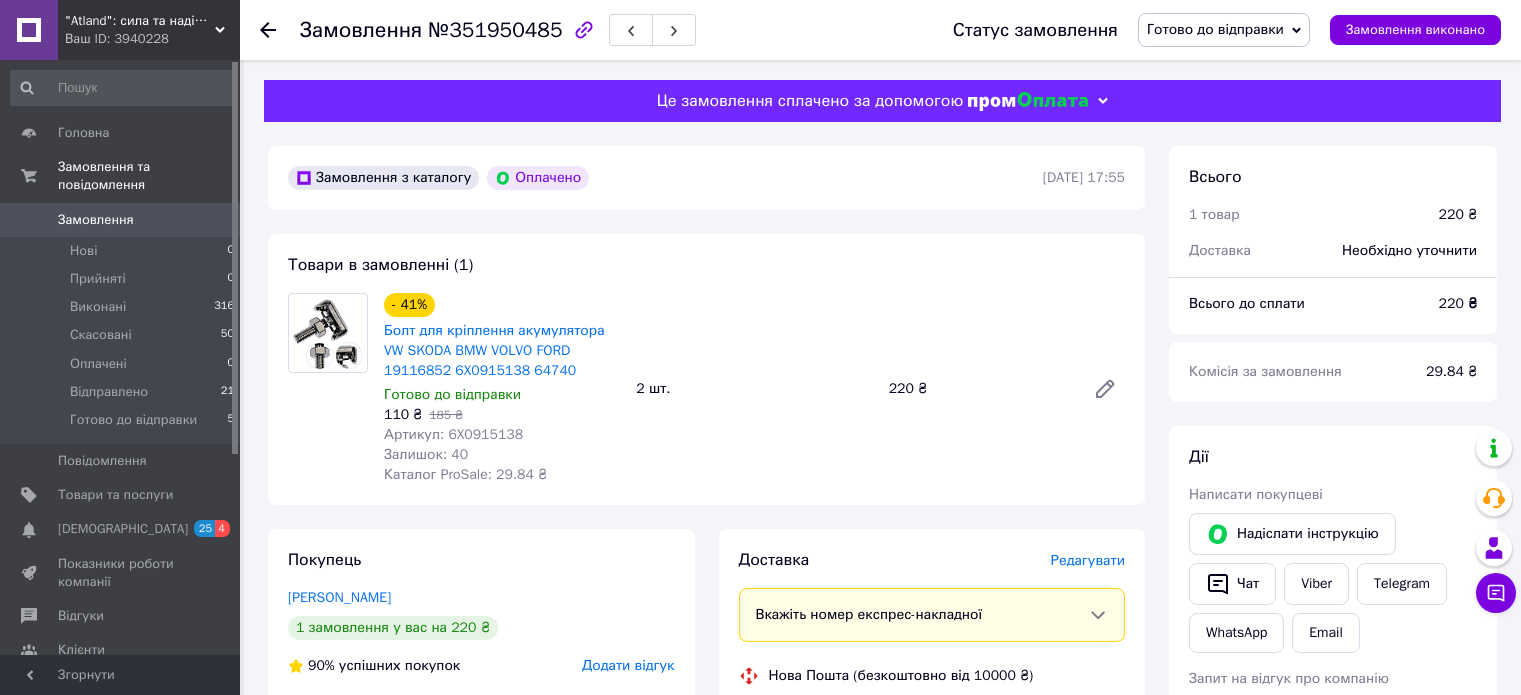 scroll, scrollTop: 0, scrollLeft: 0, axis: both 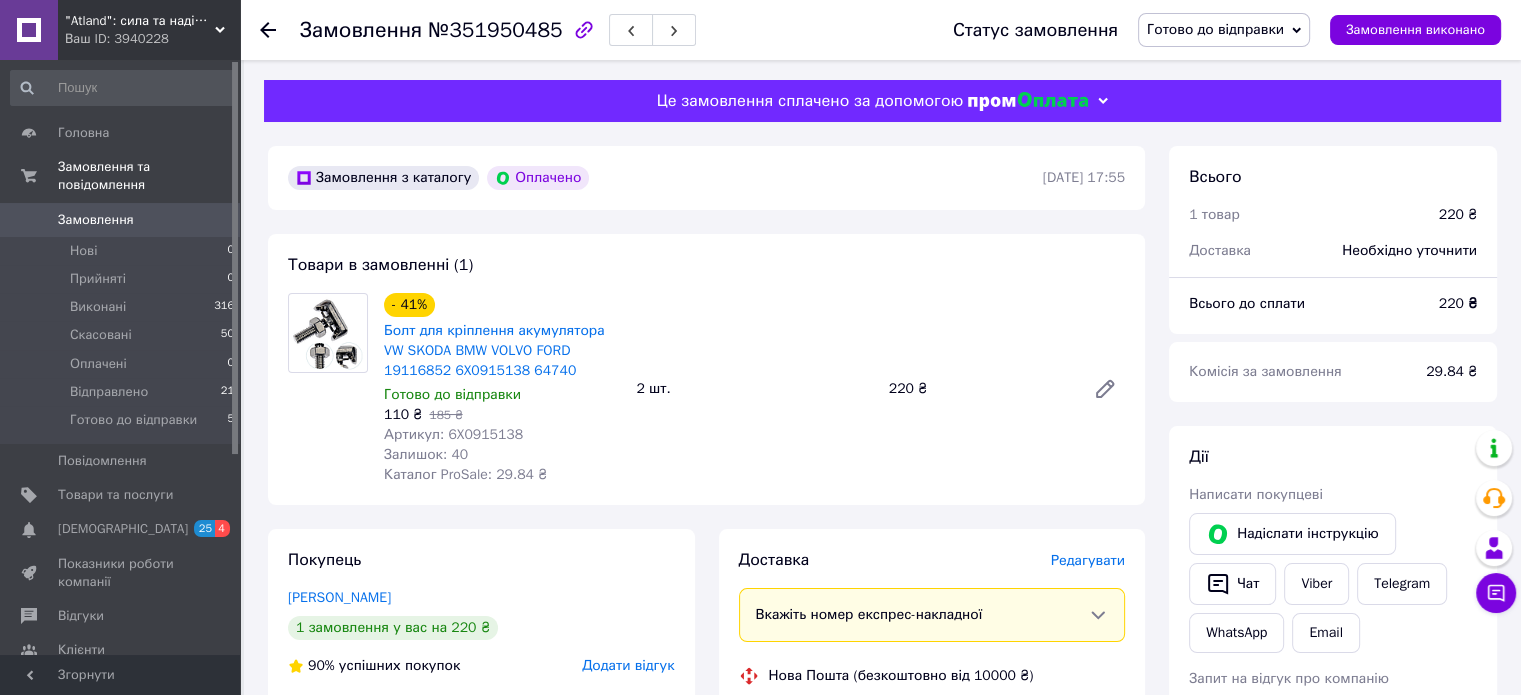 click on "Готово до відправки" at bounding box center [1215, 29] 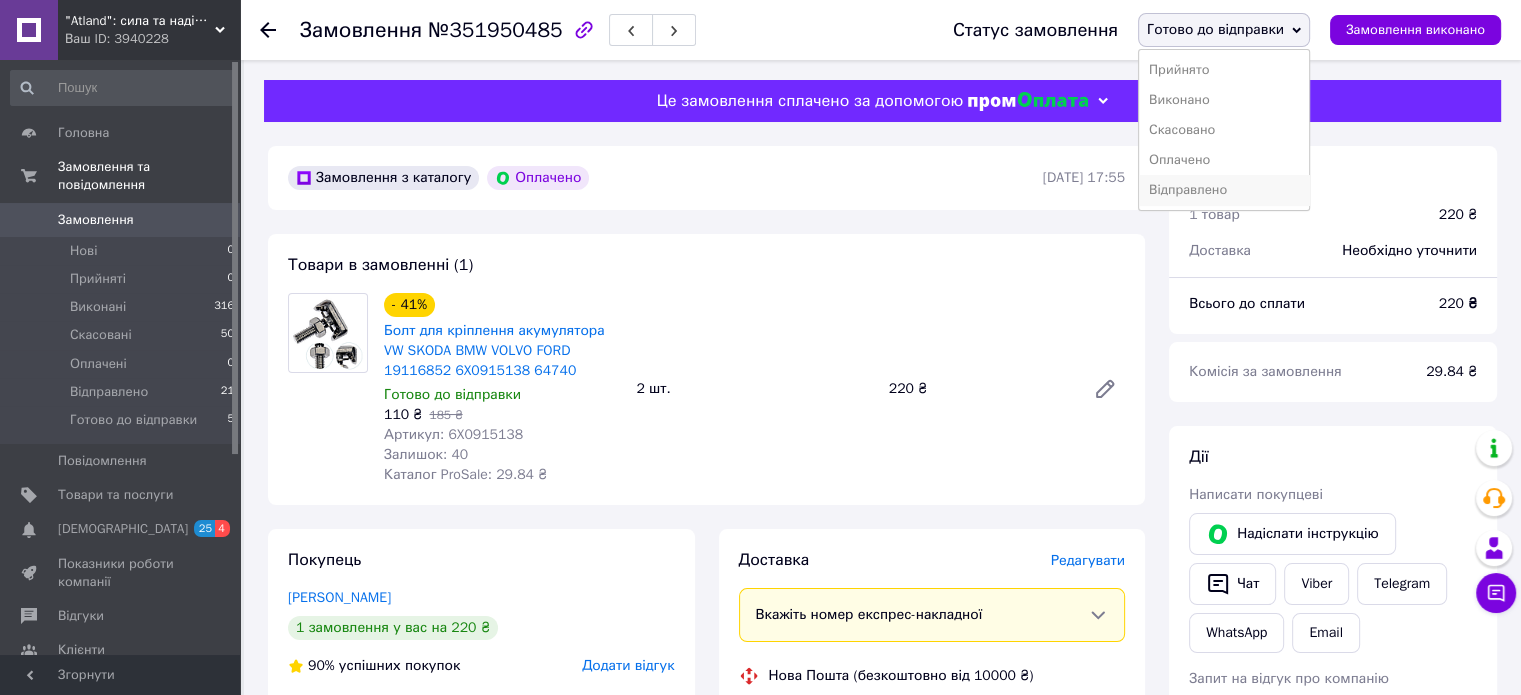 click on "Відправлено" at bounding box center [1224, 190] 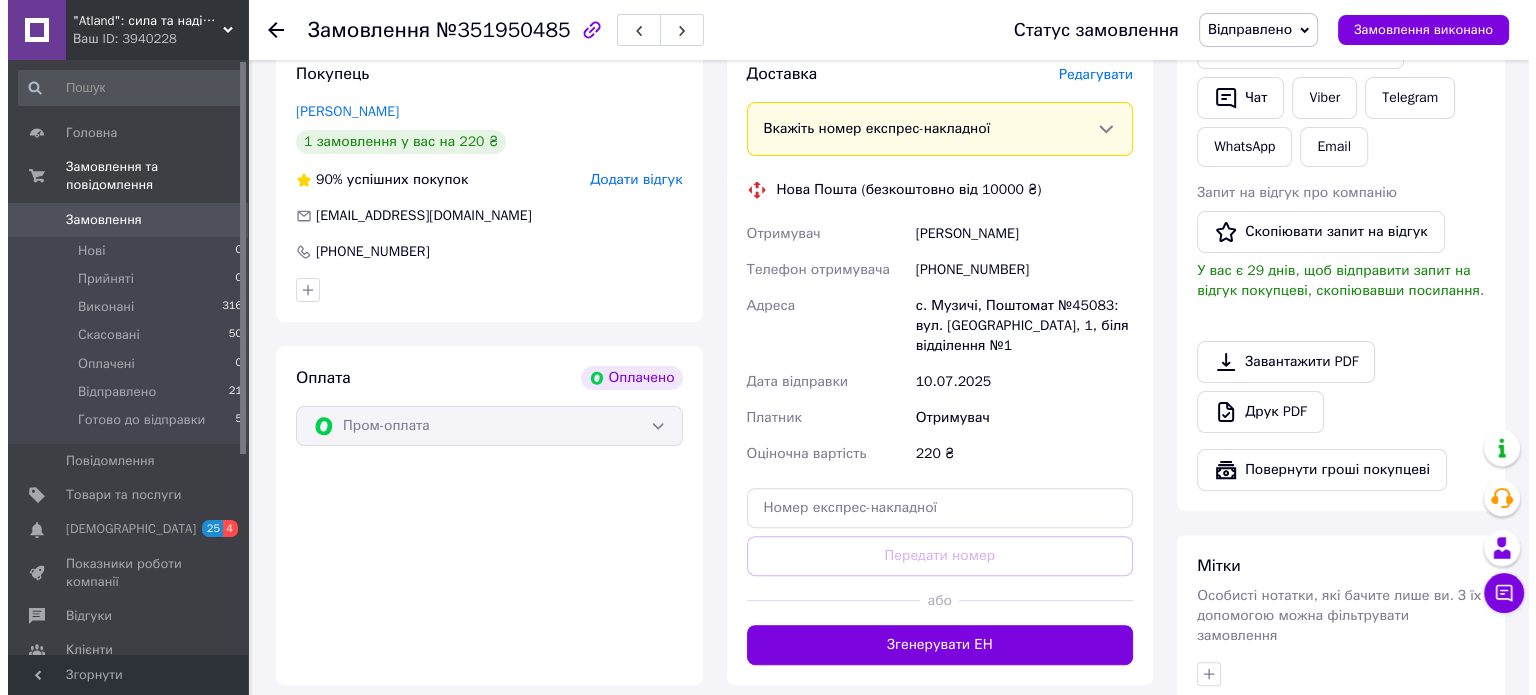 scroll, scrollTop: 400, scrollLeft: 0, axis: vertical 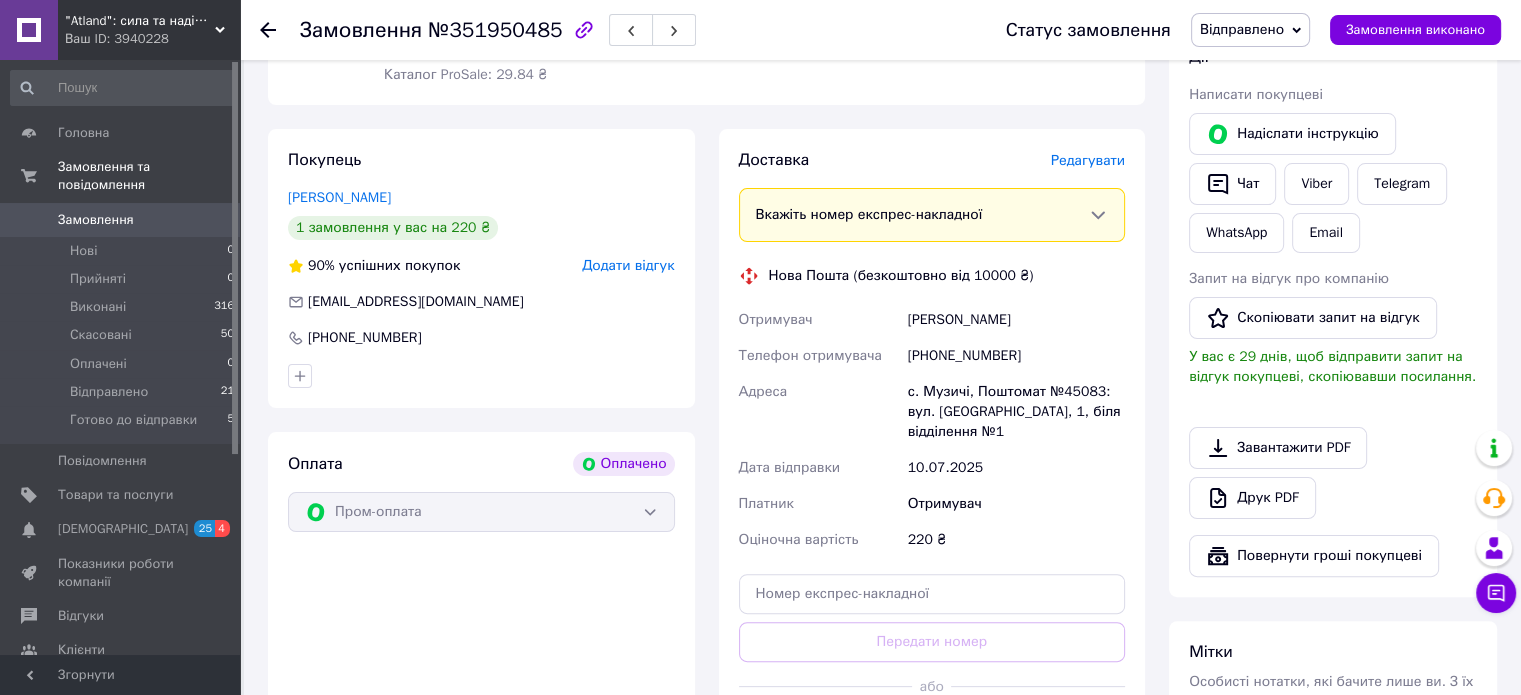 click on "Редагувати" at bounding box center (1088, 160) 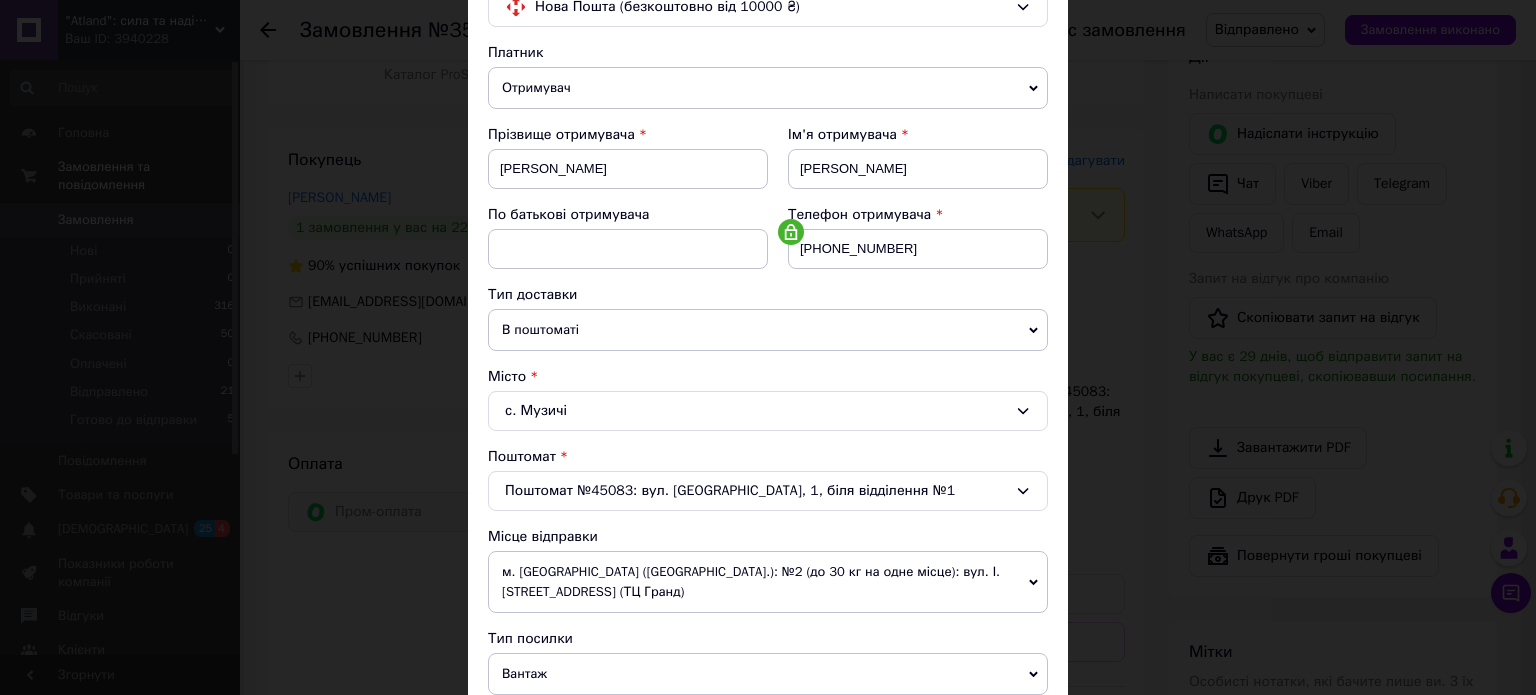 scroll, scrollTop: 300, scrollLeft: 0, axis: vertical 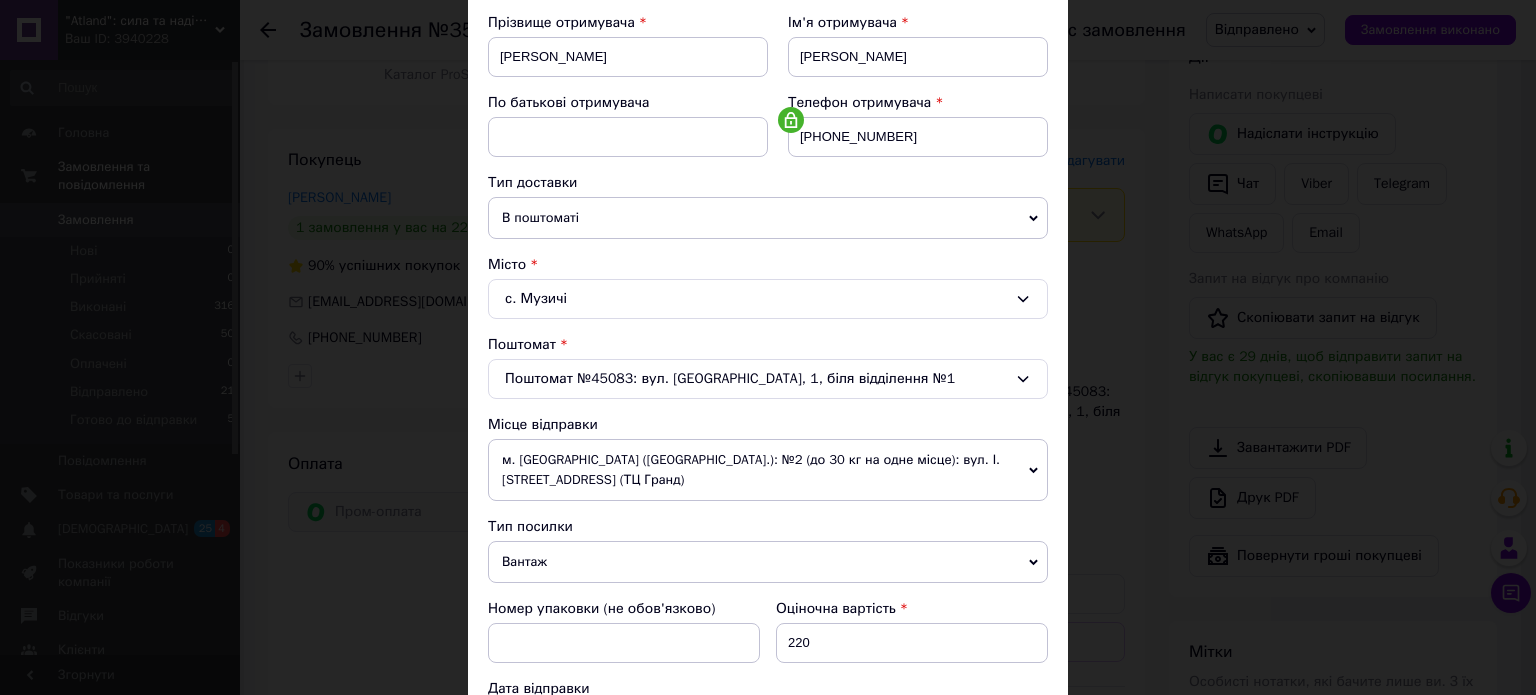 click on "Вантаж" at bounding box center [768, 562] 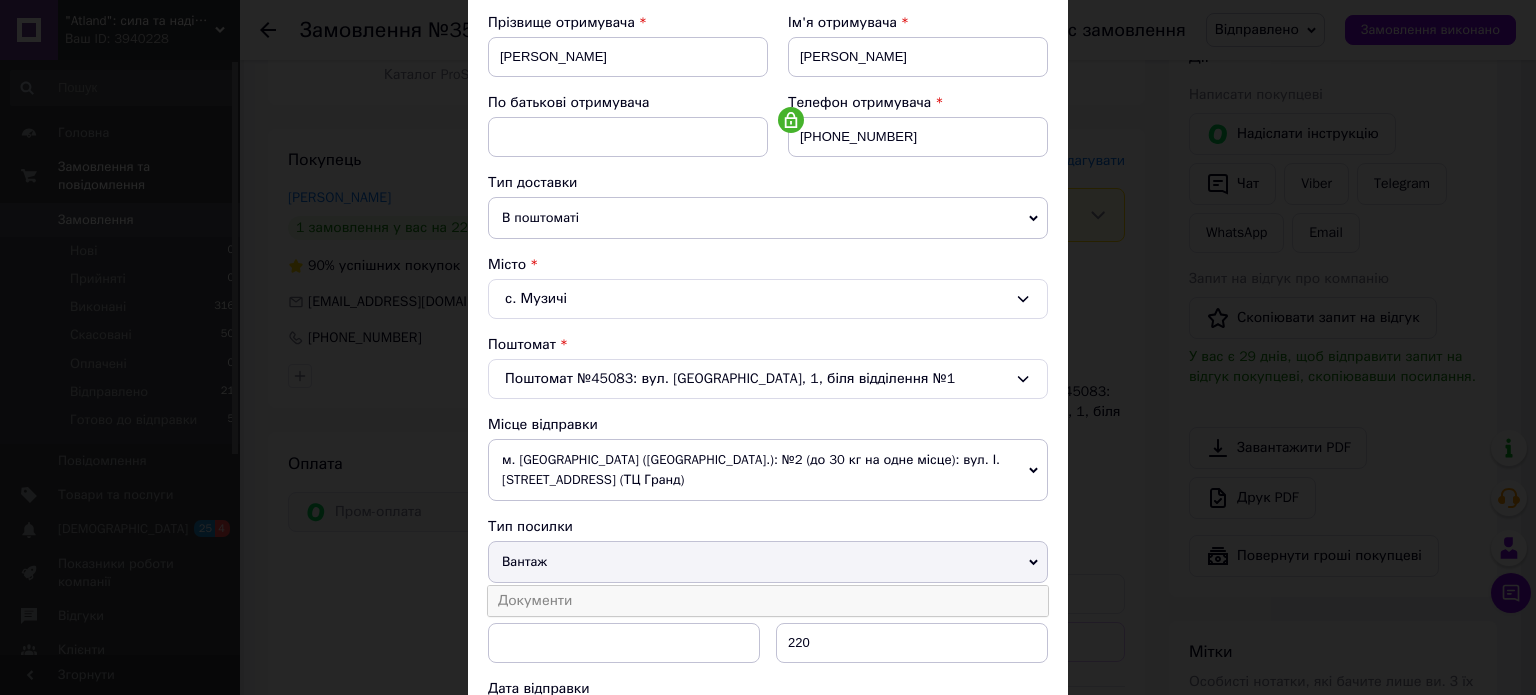 click on "Документи" at bounding box center [768, 601] 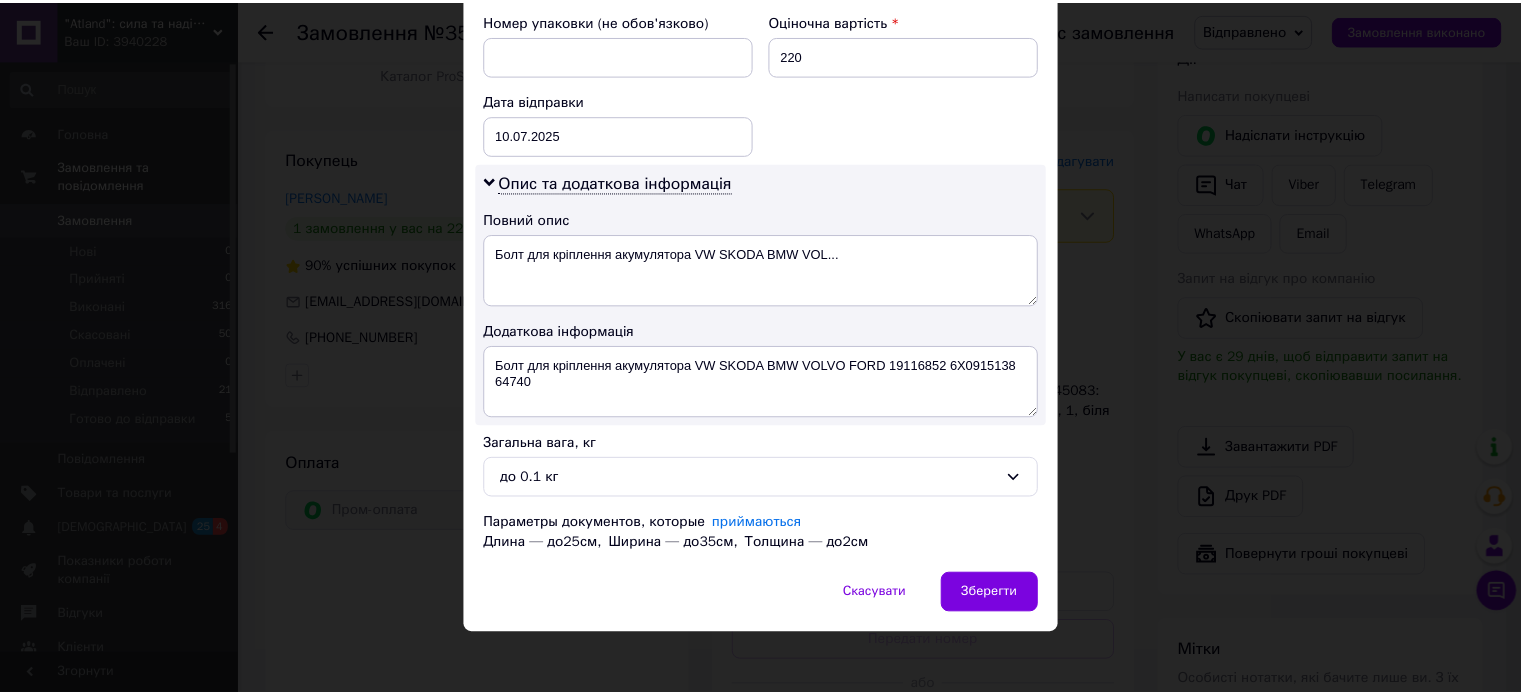scroll, scrollTop: 890, scrollLeft: 0, axis: vertical 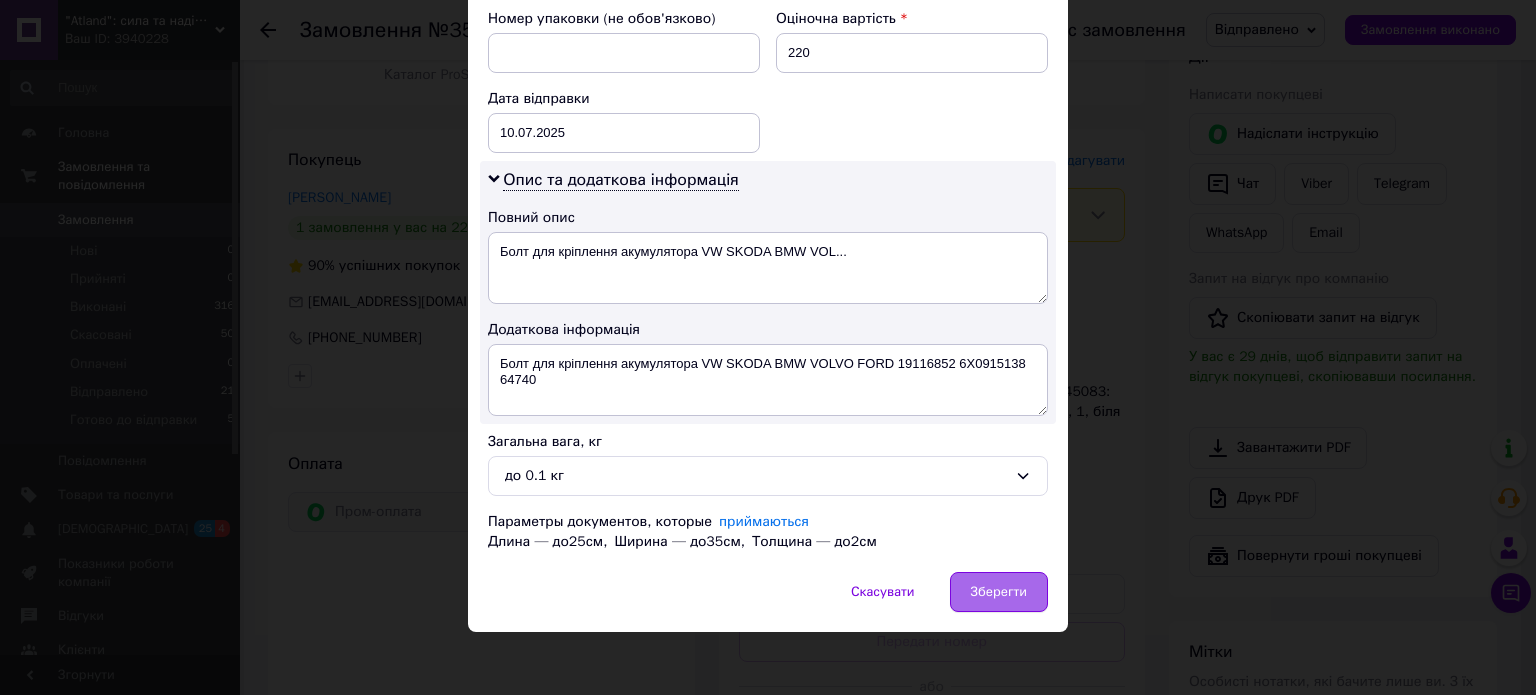 click on "Зберегти" at bounding box center [999, 592] 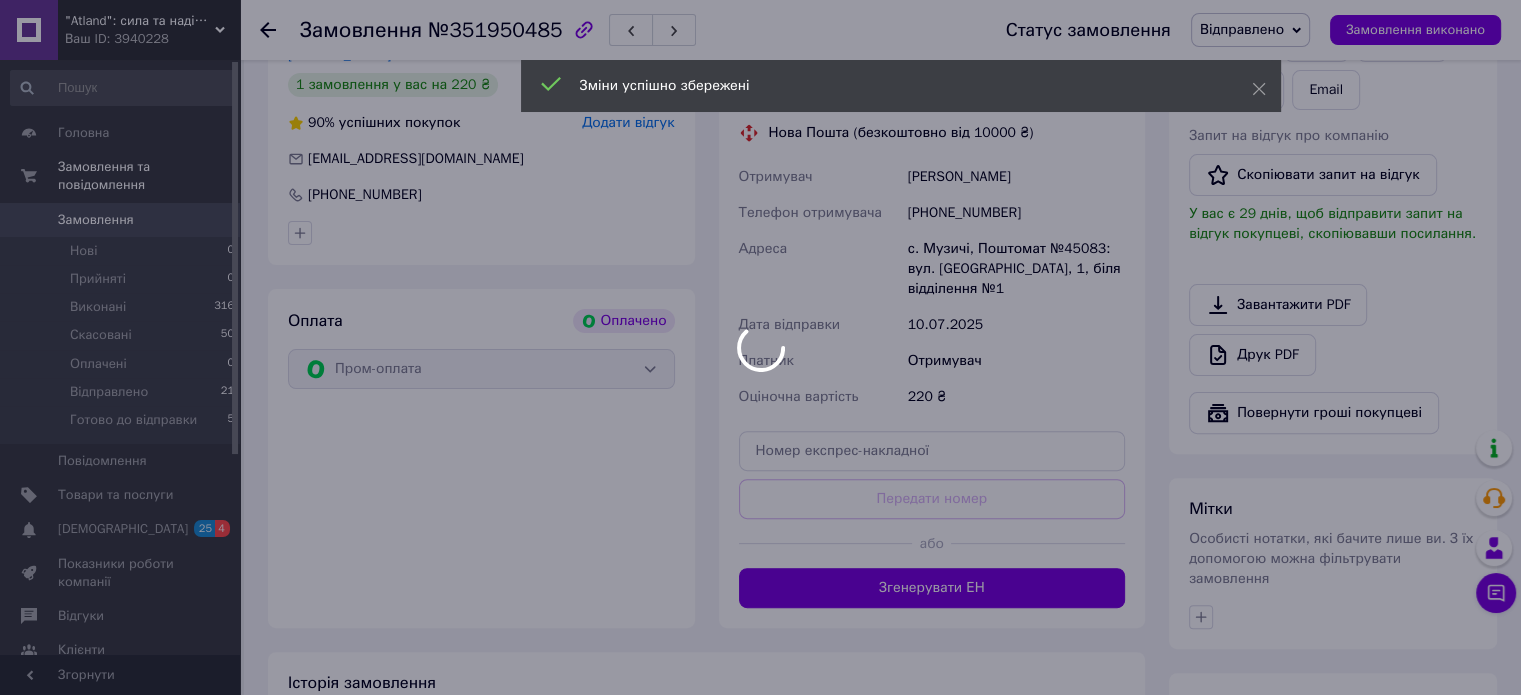 scroll, scrollTop: 700, scrollLeft: 0, axis: vertical 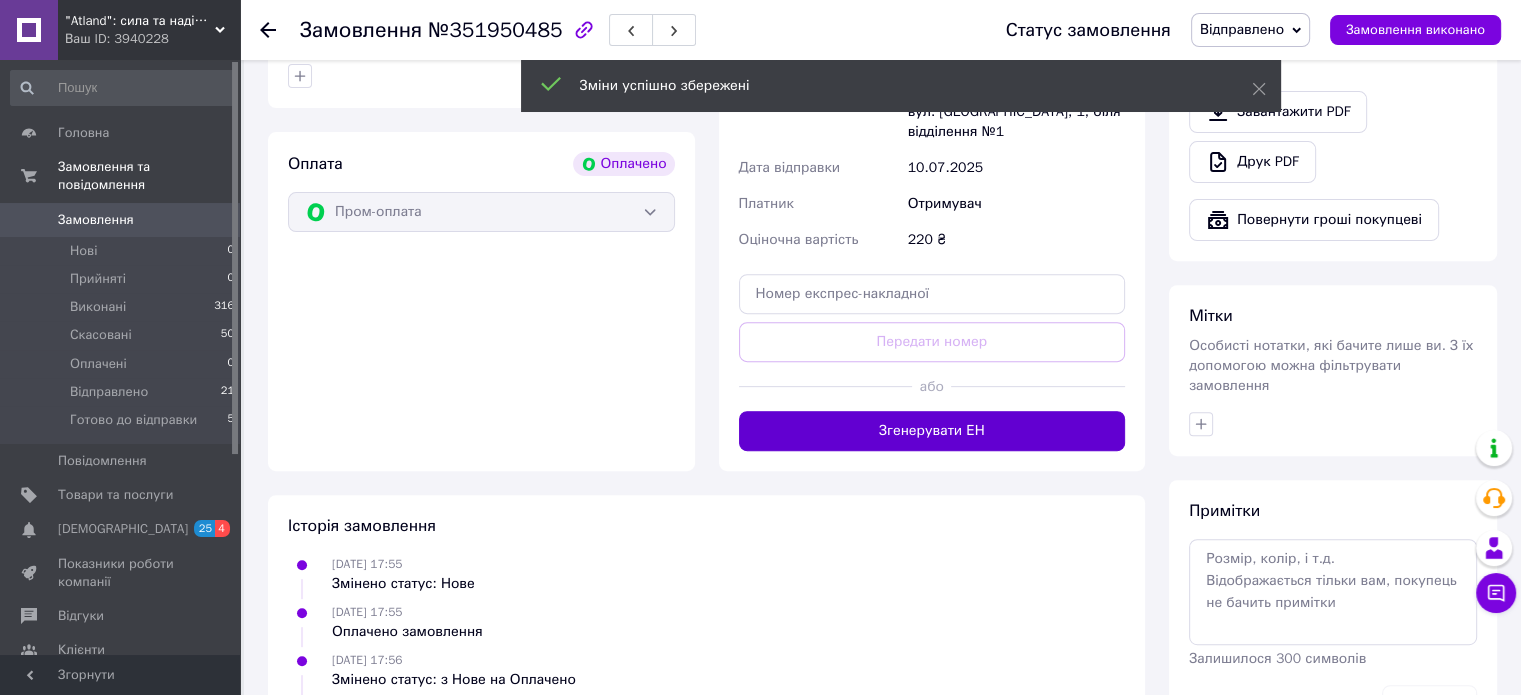 click on "Згенерувати ЕН" at bounding box center (932, 431) 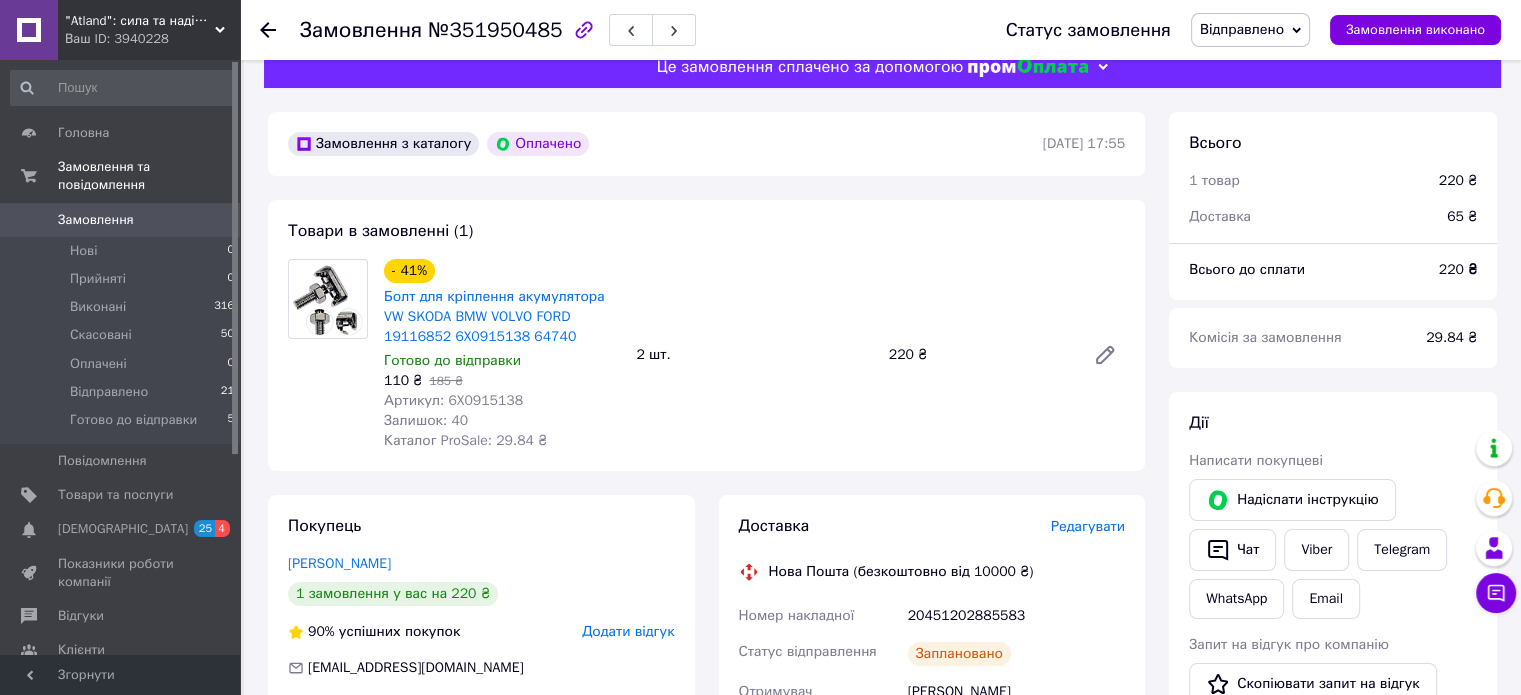 scroll, scrollTop: 0, scrollLeft: 0, axis: both 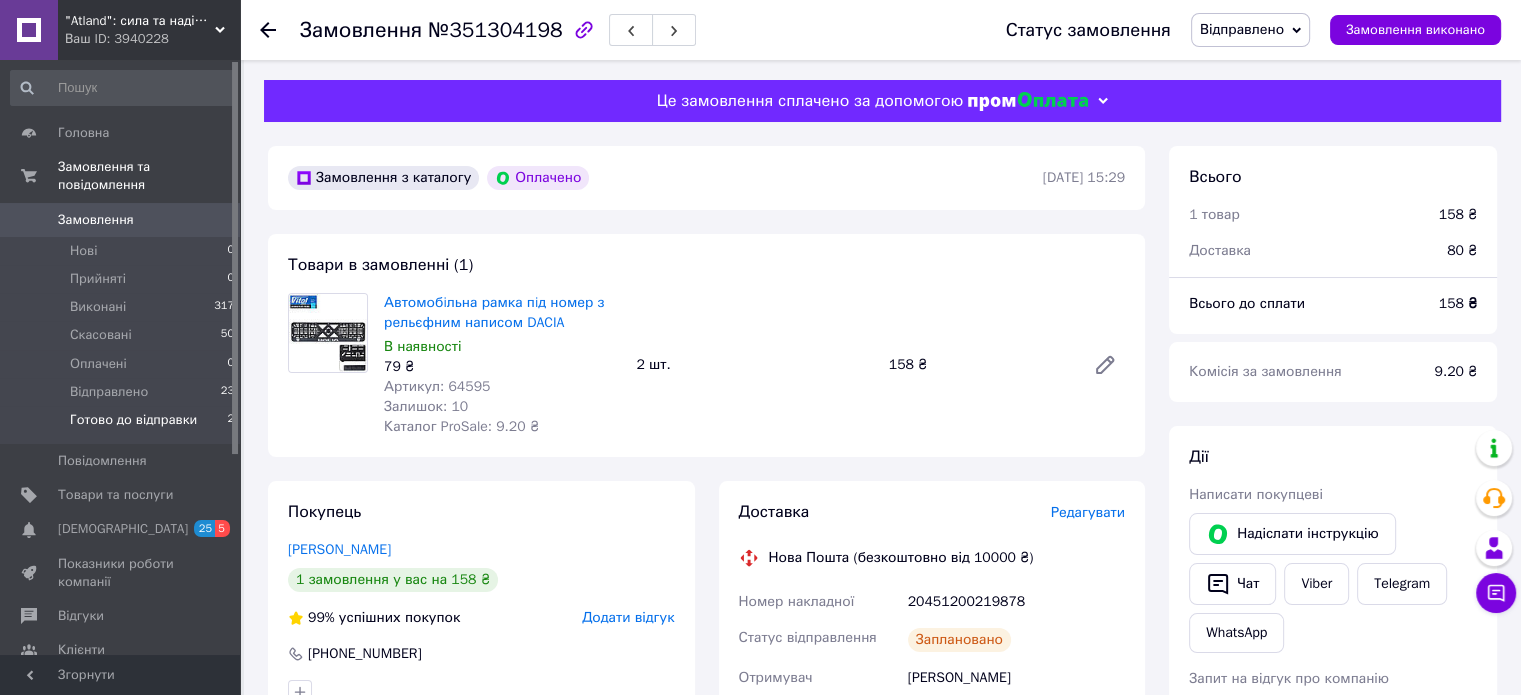 click on "Готово до відправки" at bounding box center [133, 420] 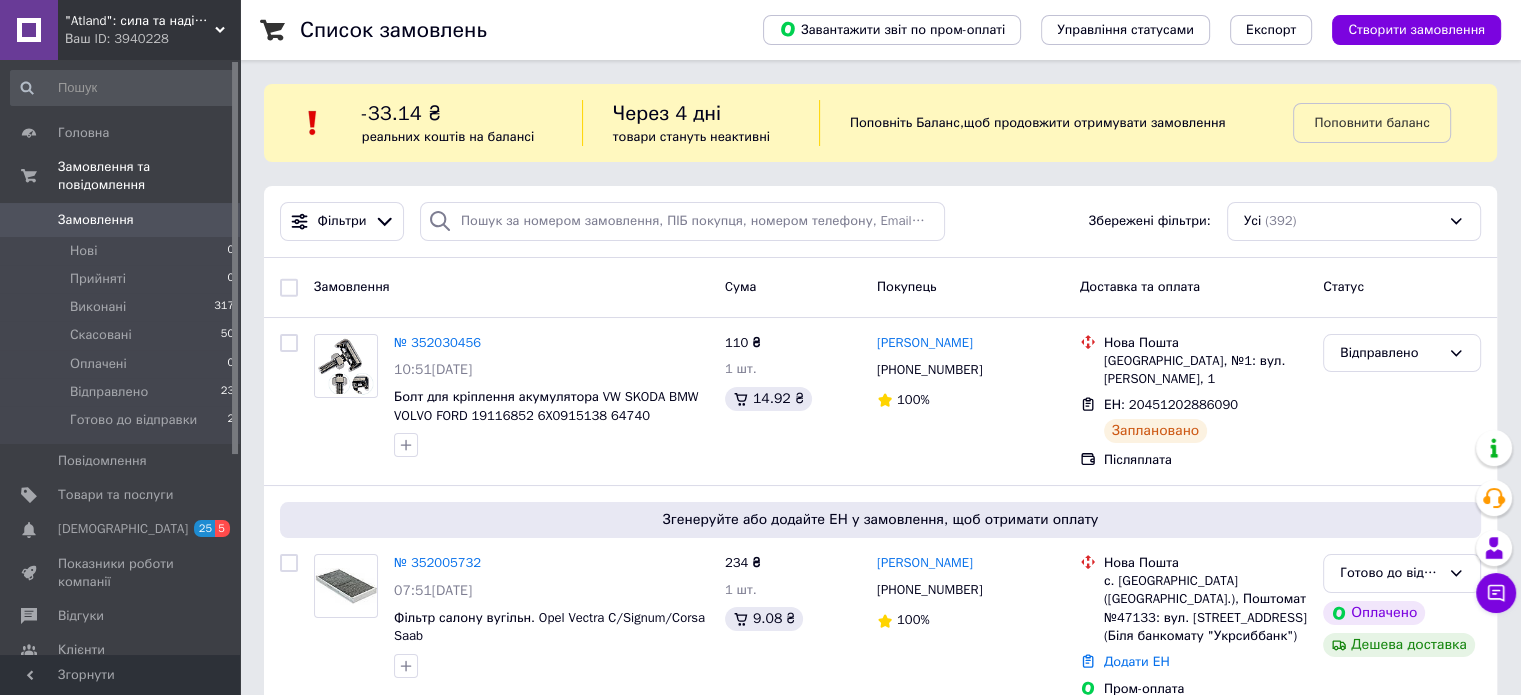 click on "Список замовлень   Завантажити звіт по пром-оплаті Управління статусами Експорт Створити замовлення -33.14 ₴ реальних коштів на балансі Через 4 дні товари стануть неактивні Поповніть Баланс ,  щоб продовжити отримувати замовлення Поповнити баланс Фільтри Збережені фільтри: Усі (392) Замовлення Cума Покупець Доставка та оплата Статус № 352030456 10:51, 10.07.2025 Болт для кріплення акумулятора VW SKODA BMW VOLVO FORD 19116852 6X0915138 64740 110 ₴ 1 шт. 14.92 ₴ Михайло Кульбіда +380960006300 100% Нова Пошта Вінниця, №1: вул. Якова Шепеля, 1 ЕН: 20451202886090 Заплановано Післяплата Відправлено № 352005732 07:51, 10.07.2025" at bounding box center [880, 9962] 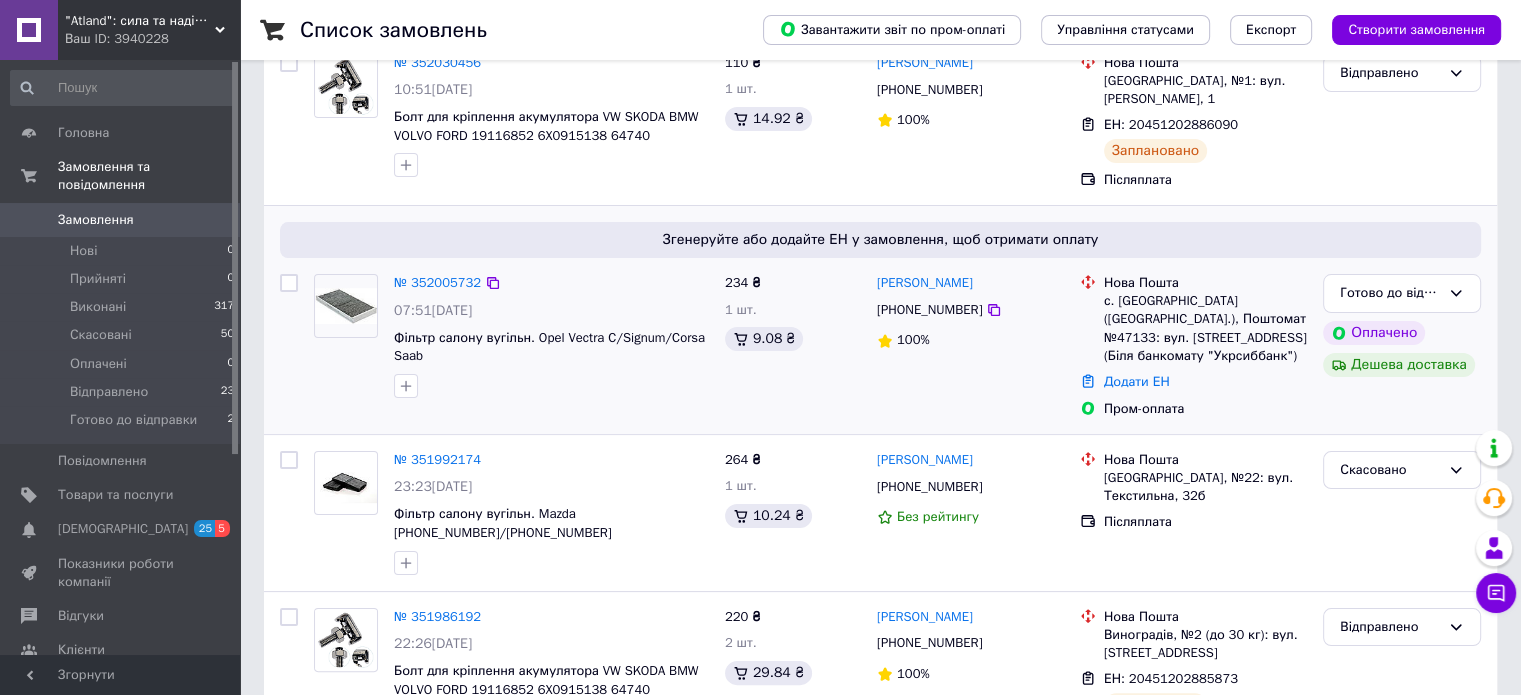 scroll, scrollTop: 300, scrollLeft: 0, axis: vertical 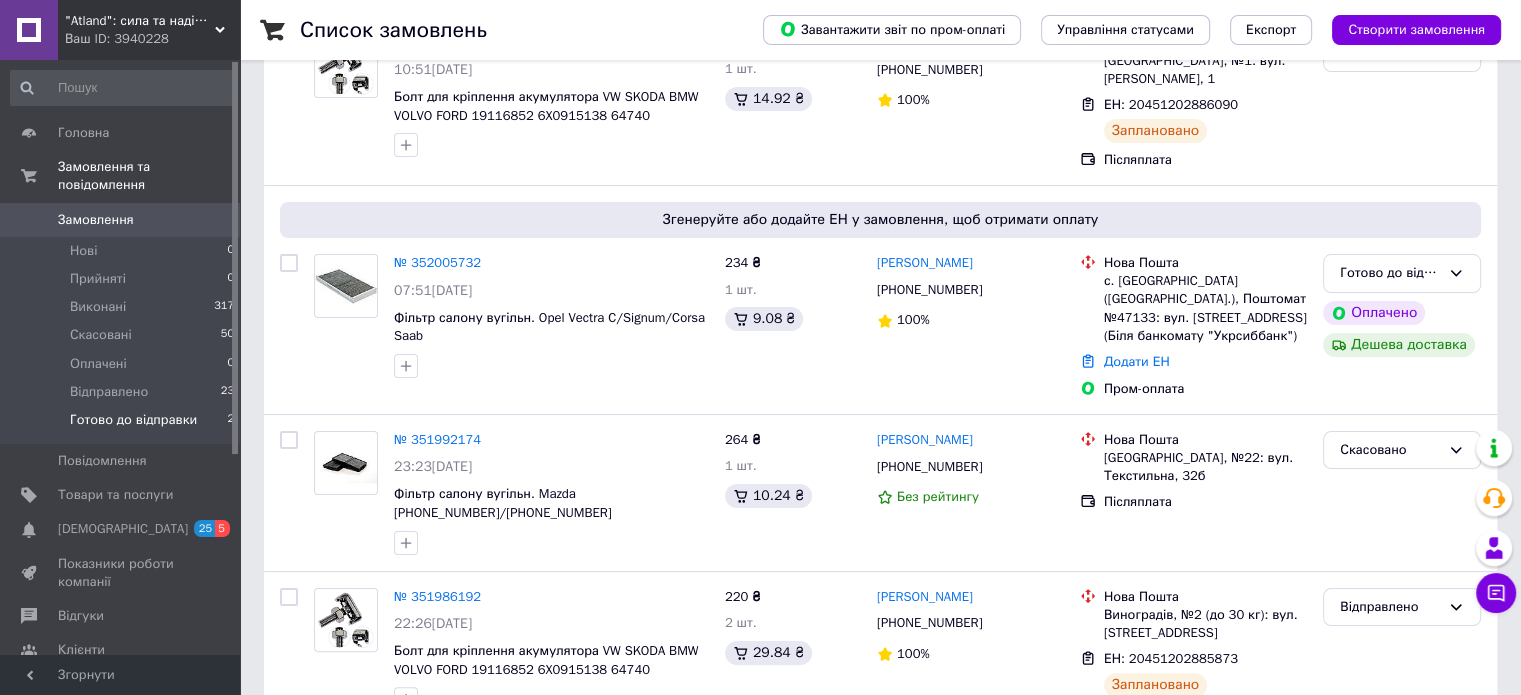 drag, startPoint x: 170, startPoint y: 401, endPoint x: 180, endPoint y: 391, distance: 14.142136 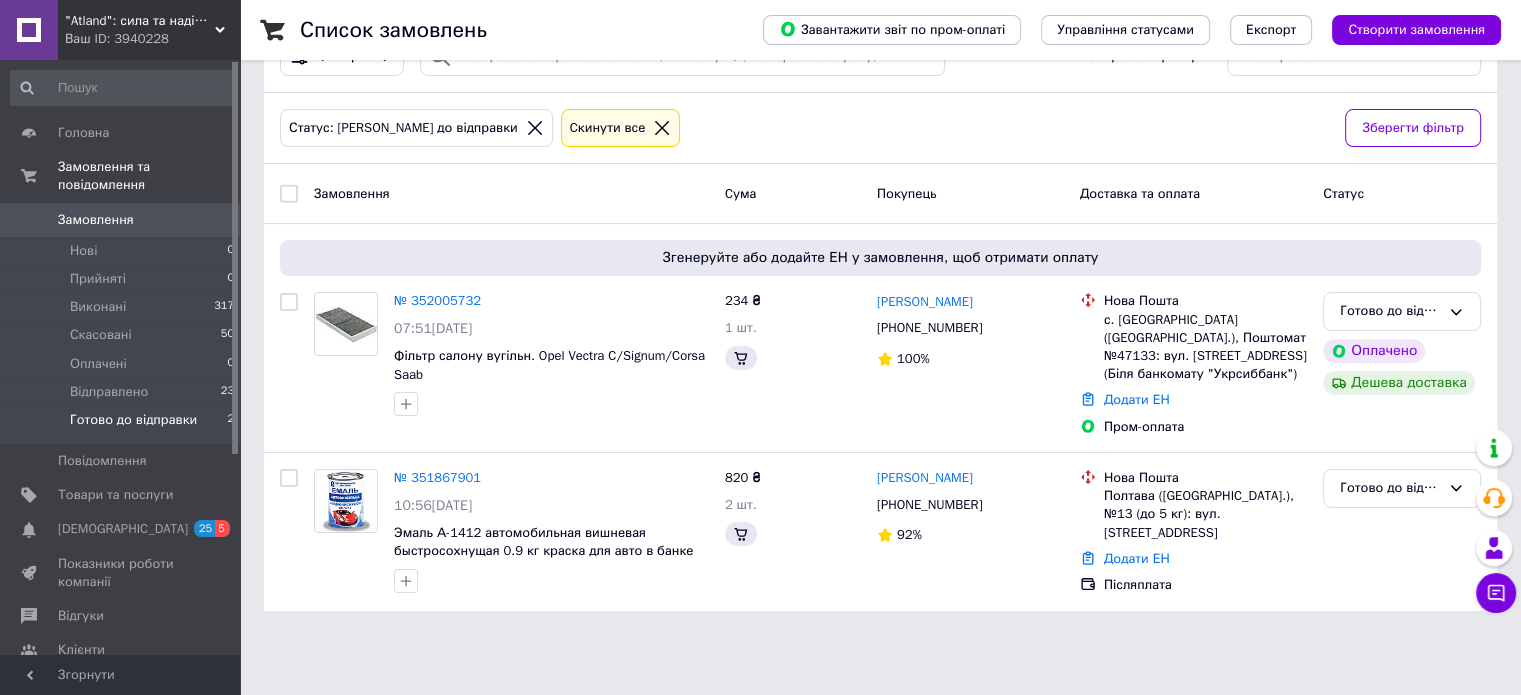 scroll, scrollTop: 0, scrollLeft: 0, axis: both 